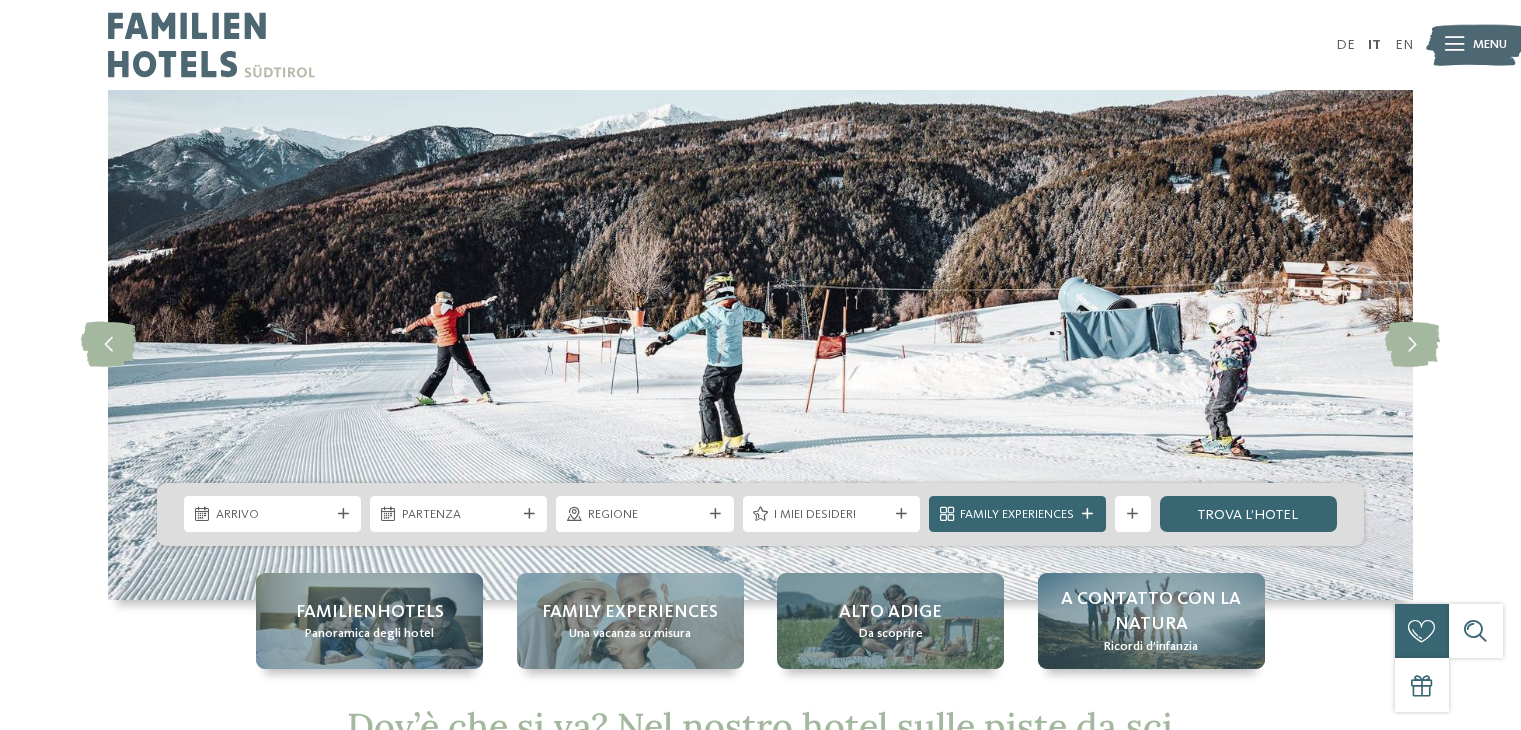 scroll, scrollTop: 0, scrollLeft: 0, axis: both 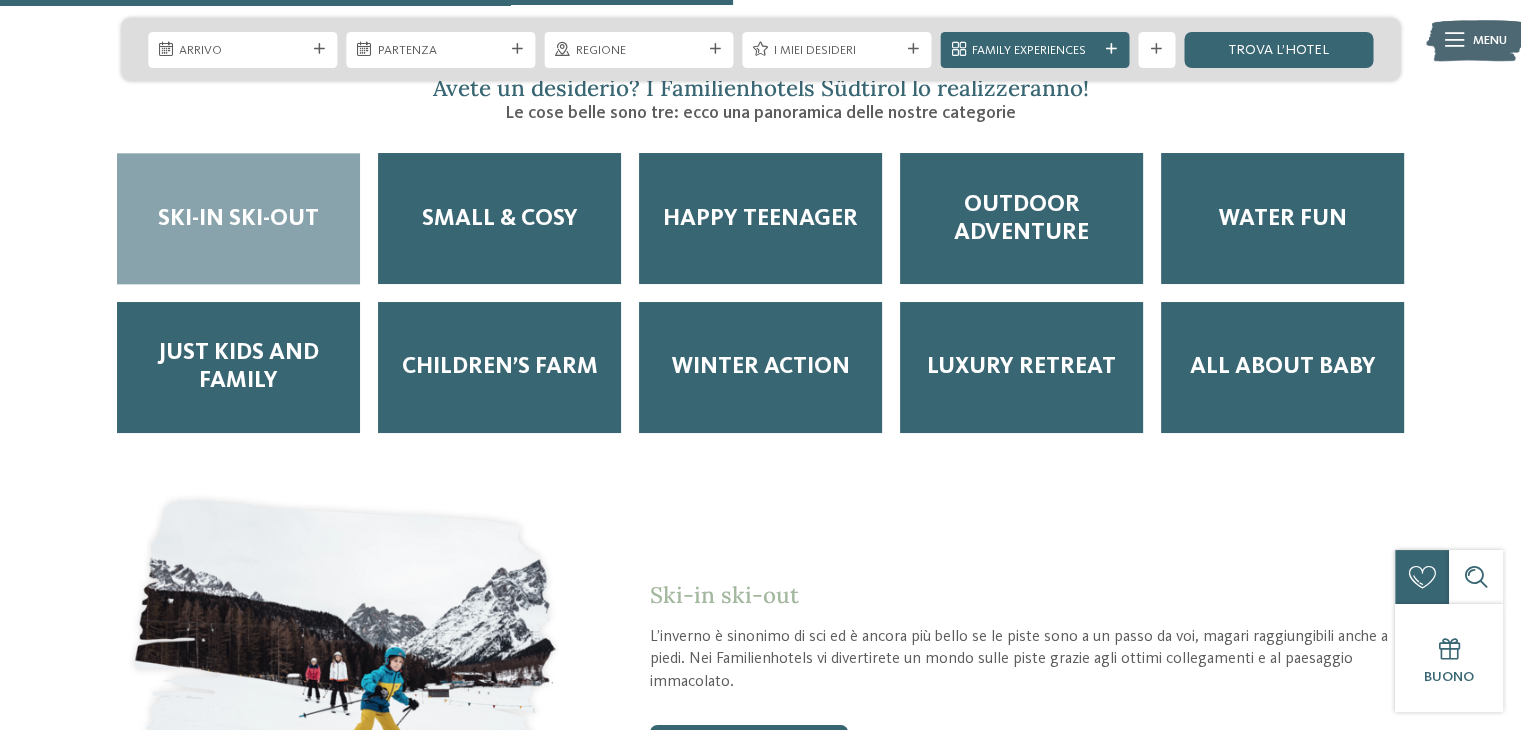click on "Ski-in ski-out" at bounding box center (238, 219) 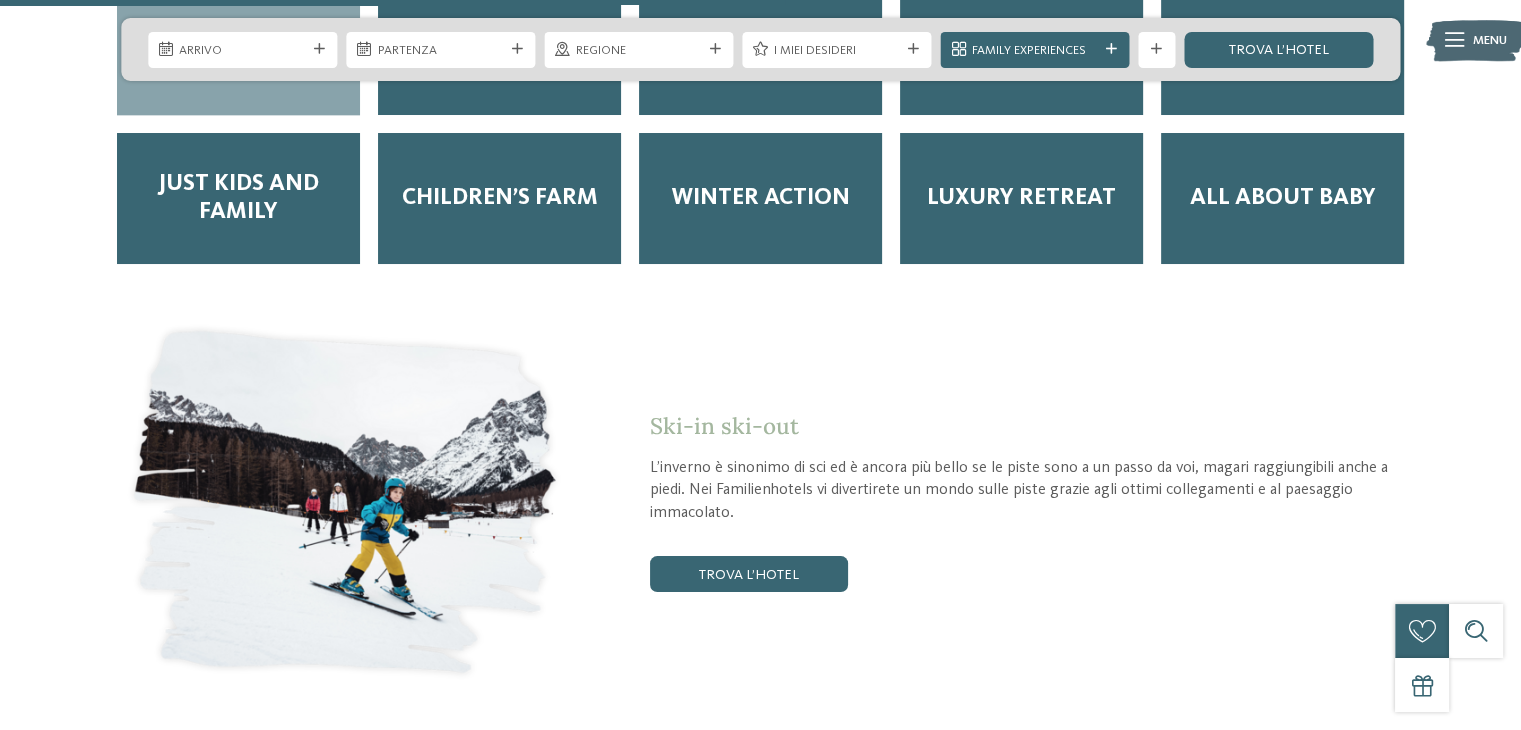 scroll, scrollTop: 2600, scrollLeft: 0, axis: vertical 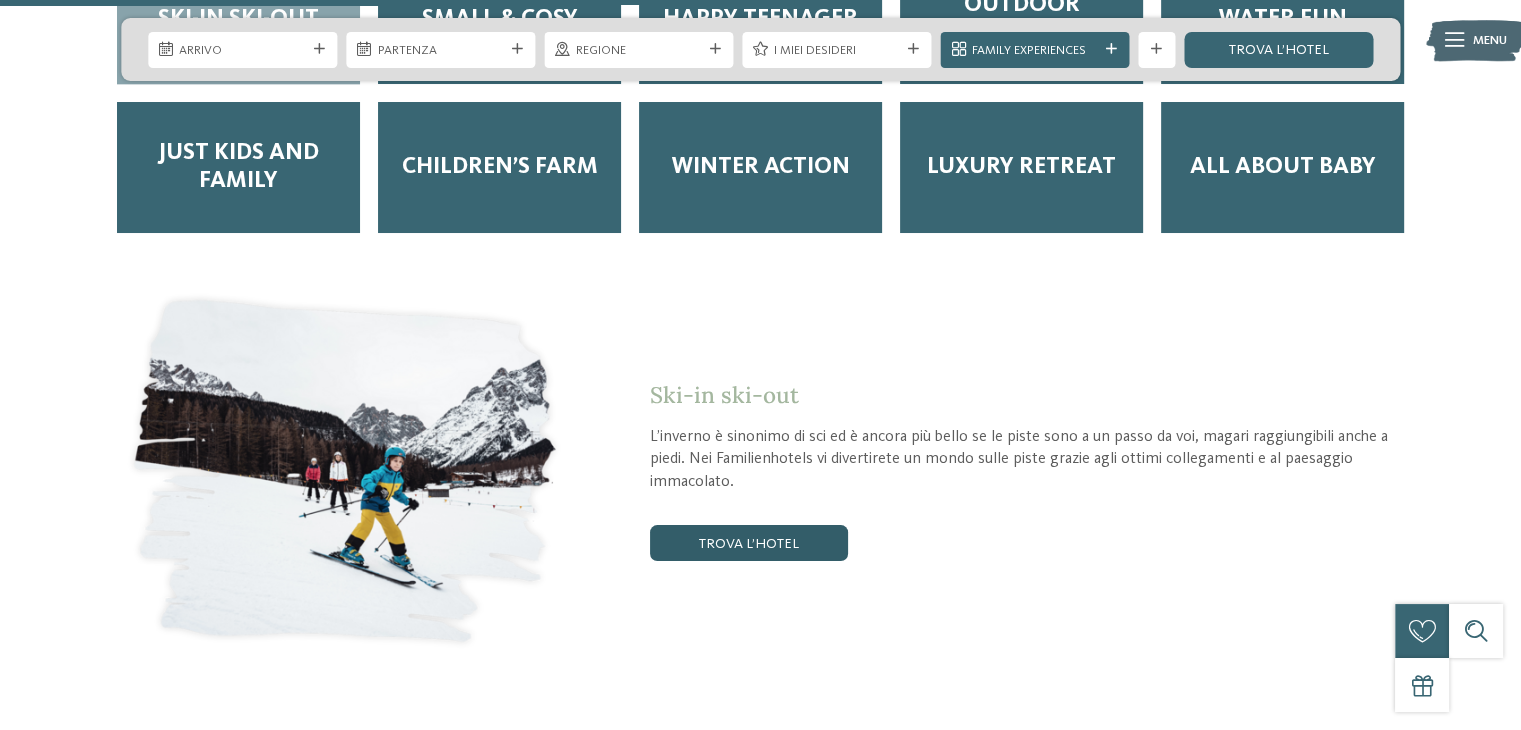 drag, startPoint x: 751, startPoint y: 545, endPoint x: 807, endPoint y: 537, distance: 56.568542 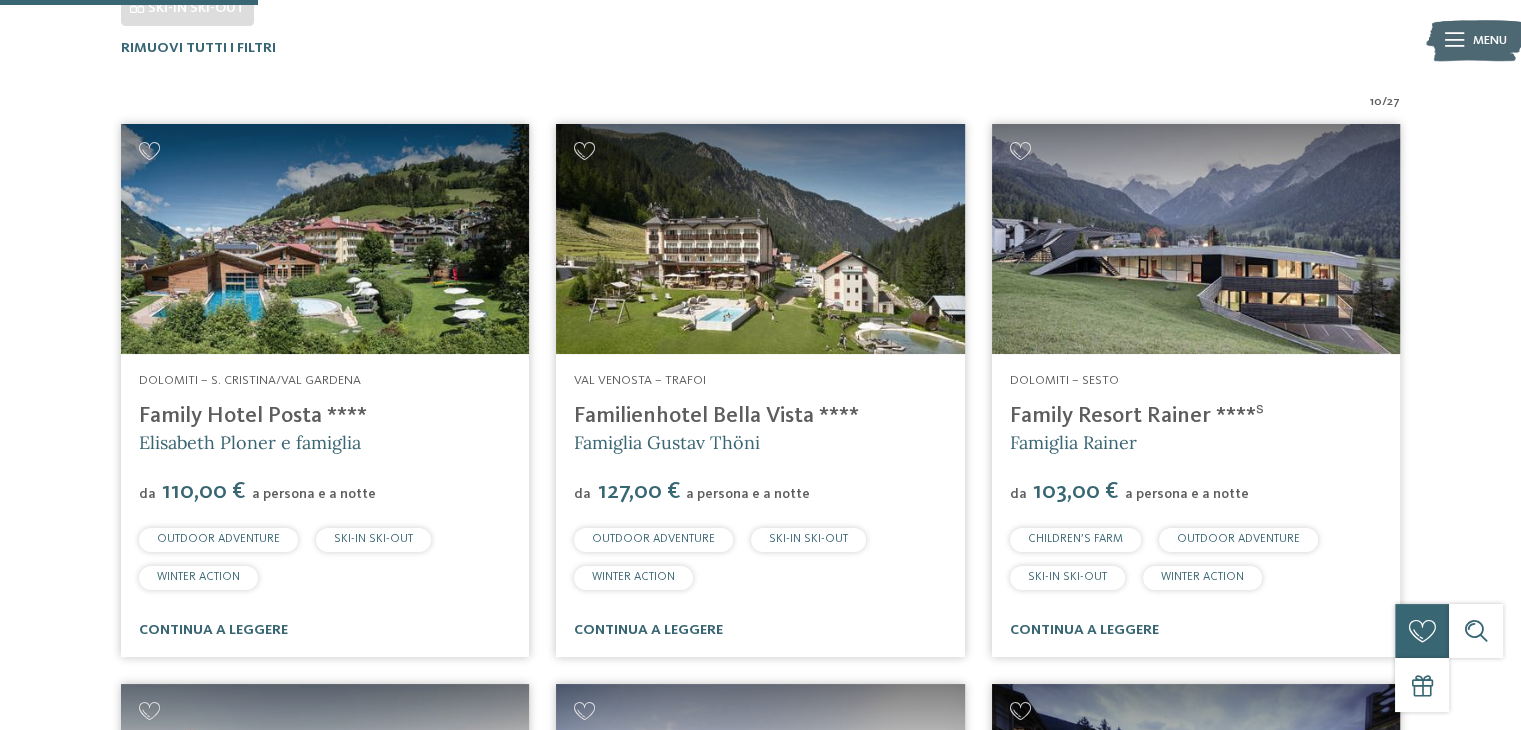 scroll, scrollTop: 0, scrollLeft: 0, axis: both 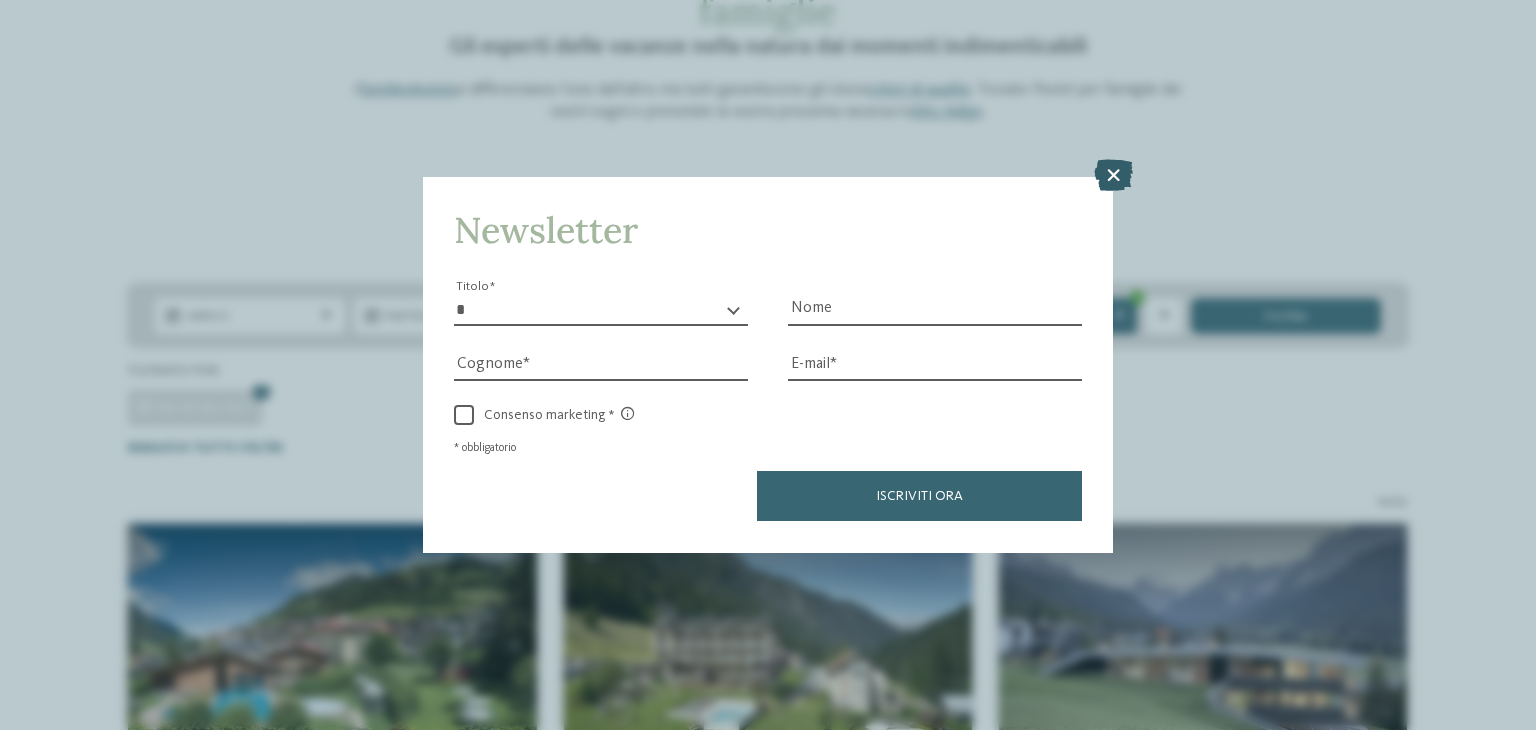 click at bounding box center [1113, 176] 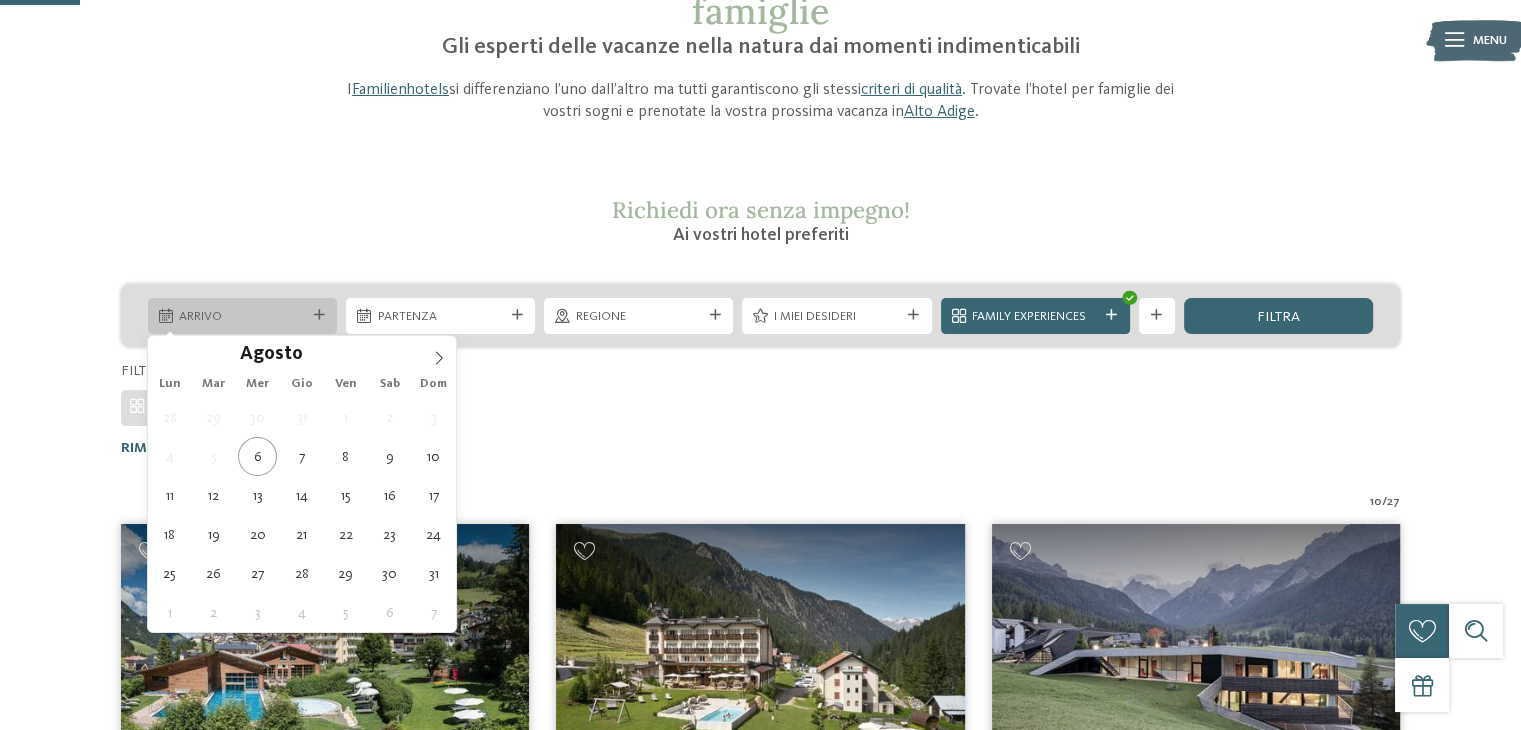click on "Arrivo" at bounding box center (242, 317) 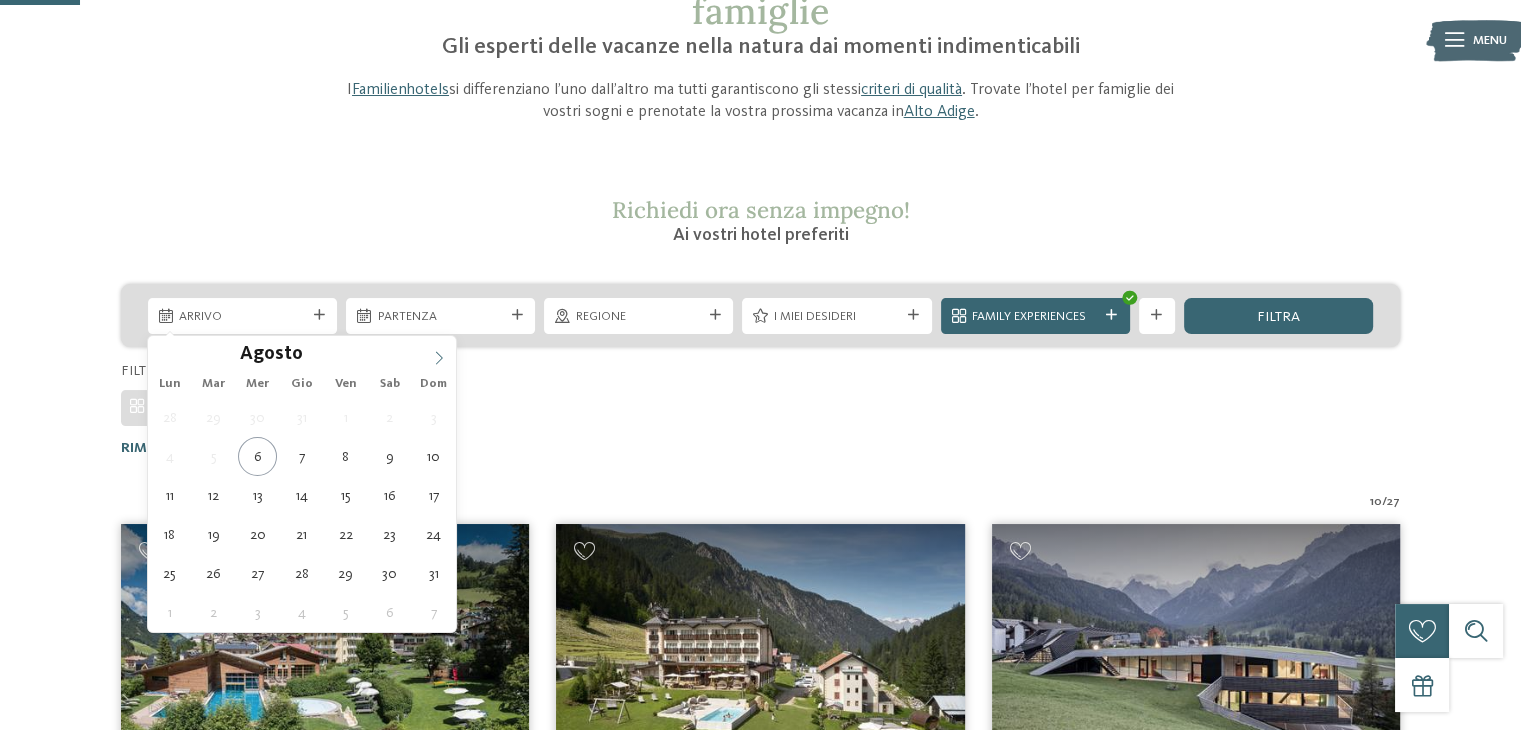 click 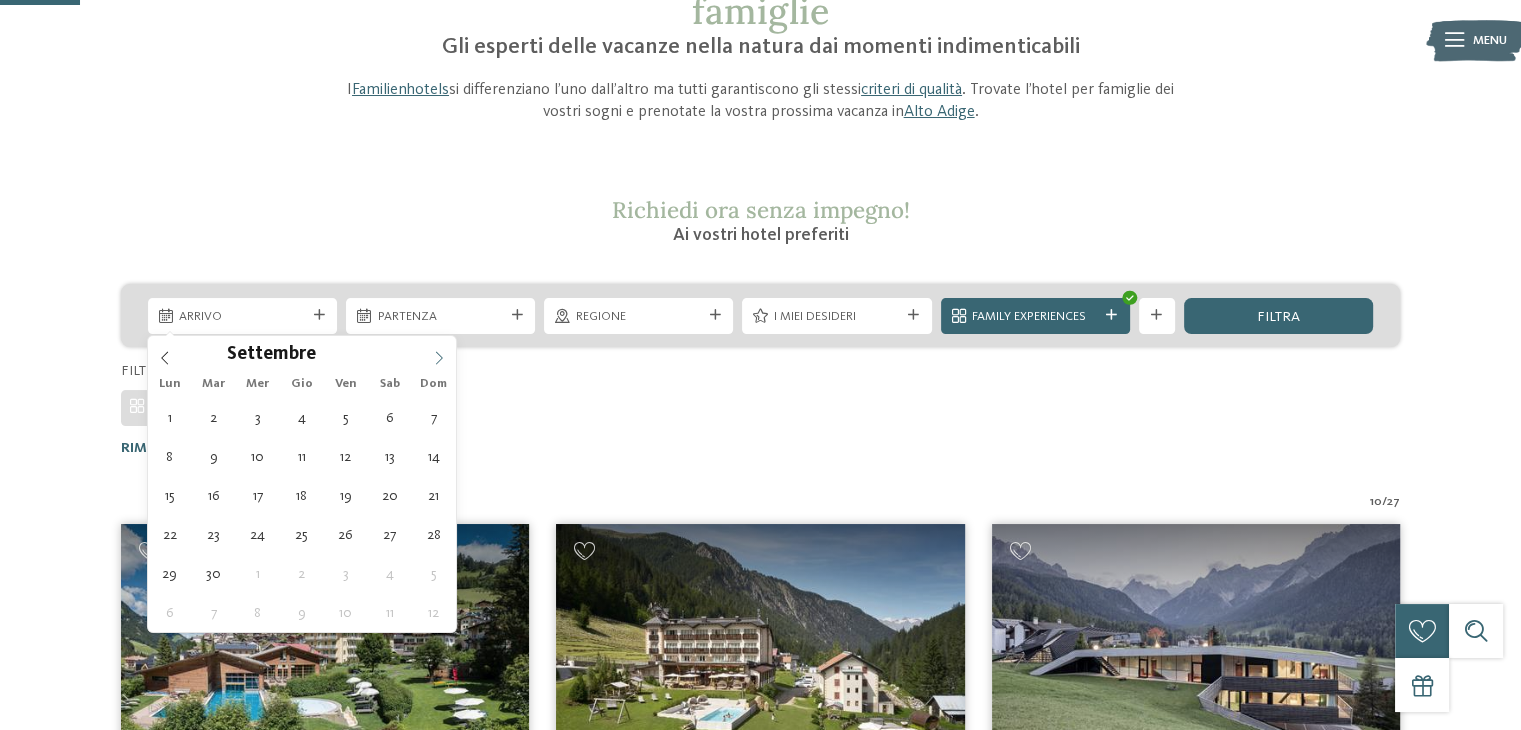 click 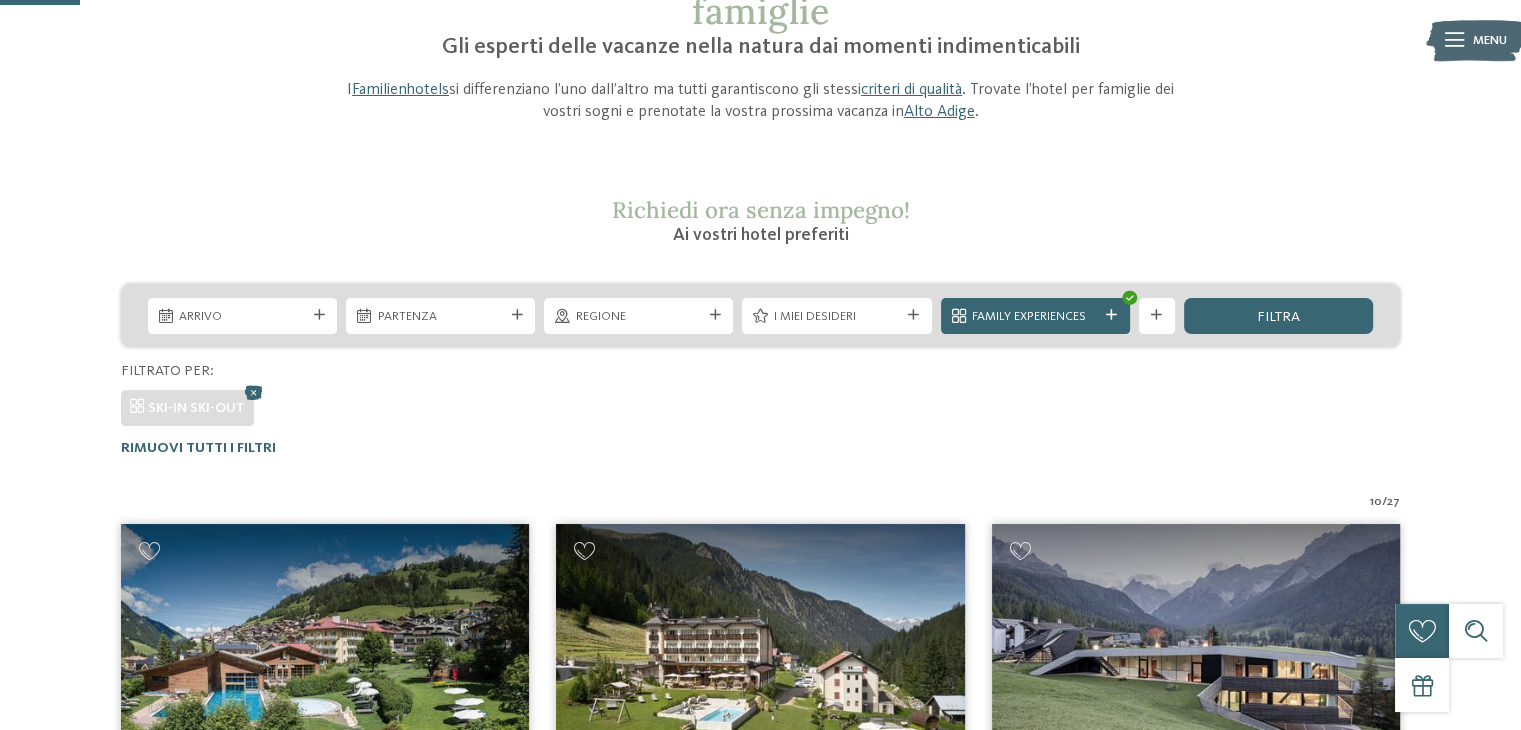 click at bounding box center [427, 349] 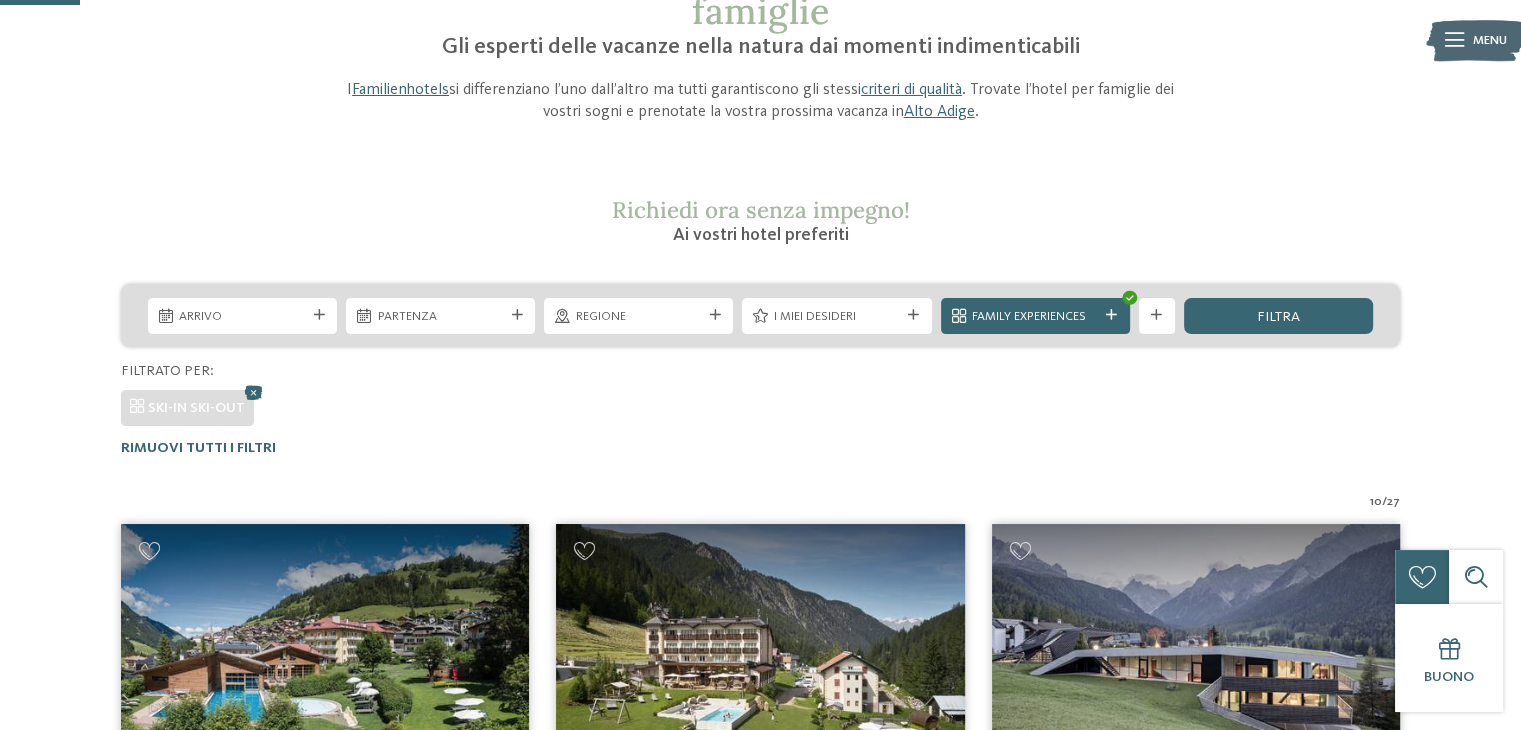 click on "Richiedi ora senza impegno!" at bounding box center (761, 209) 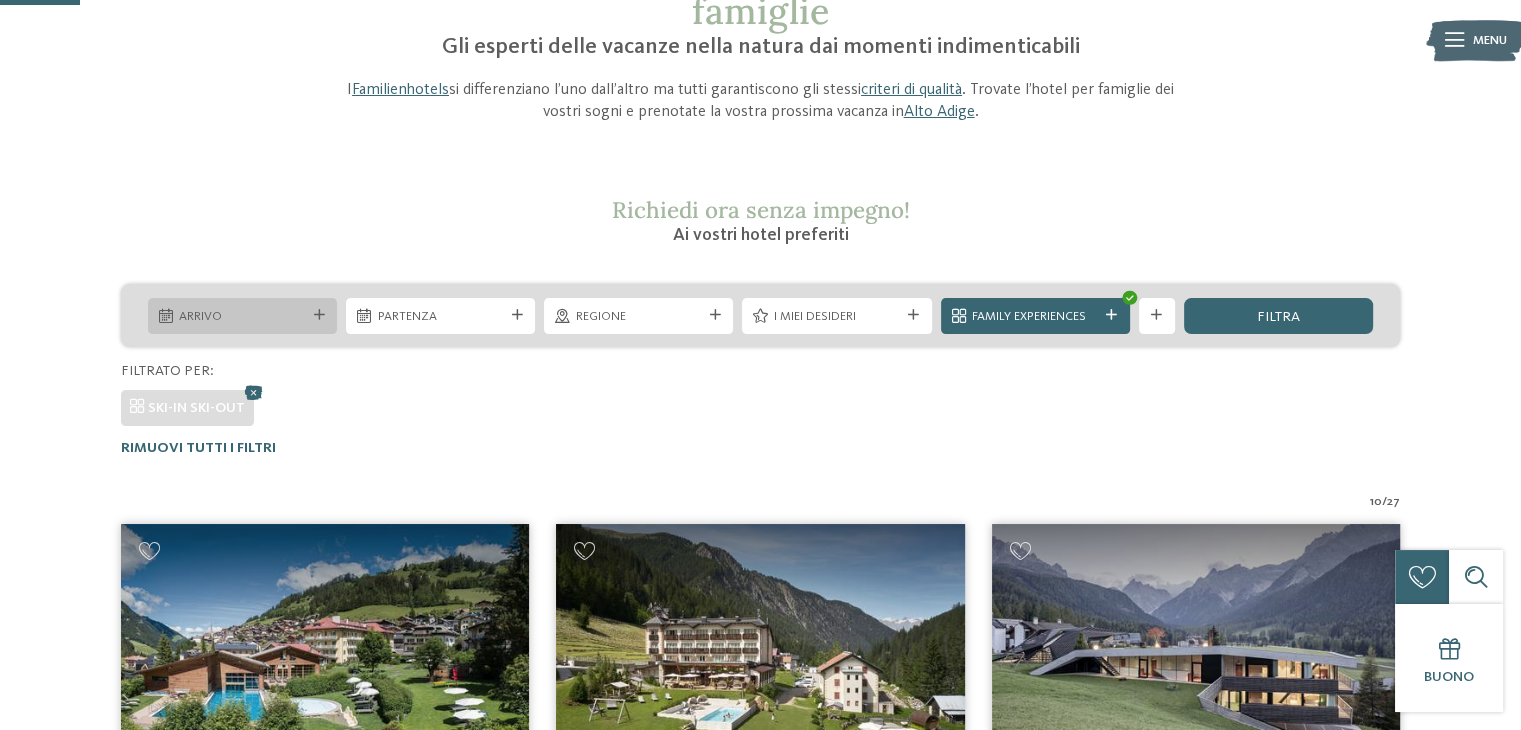 click at bounding box center [319, 315] 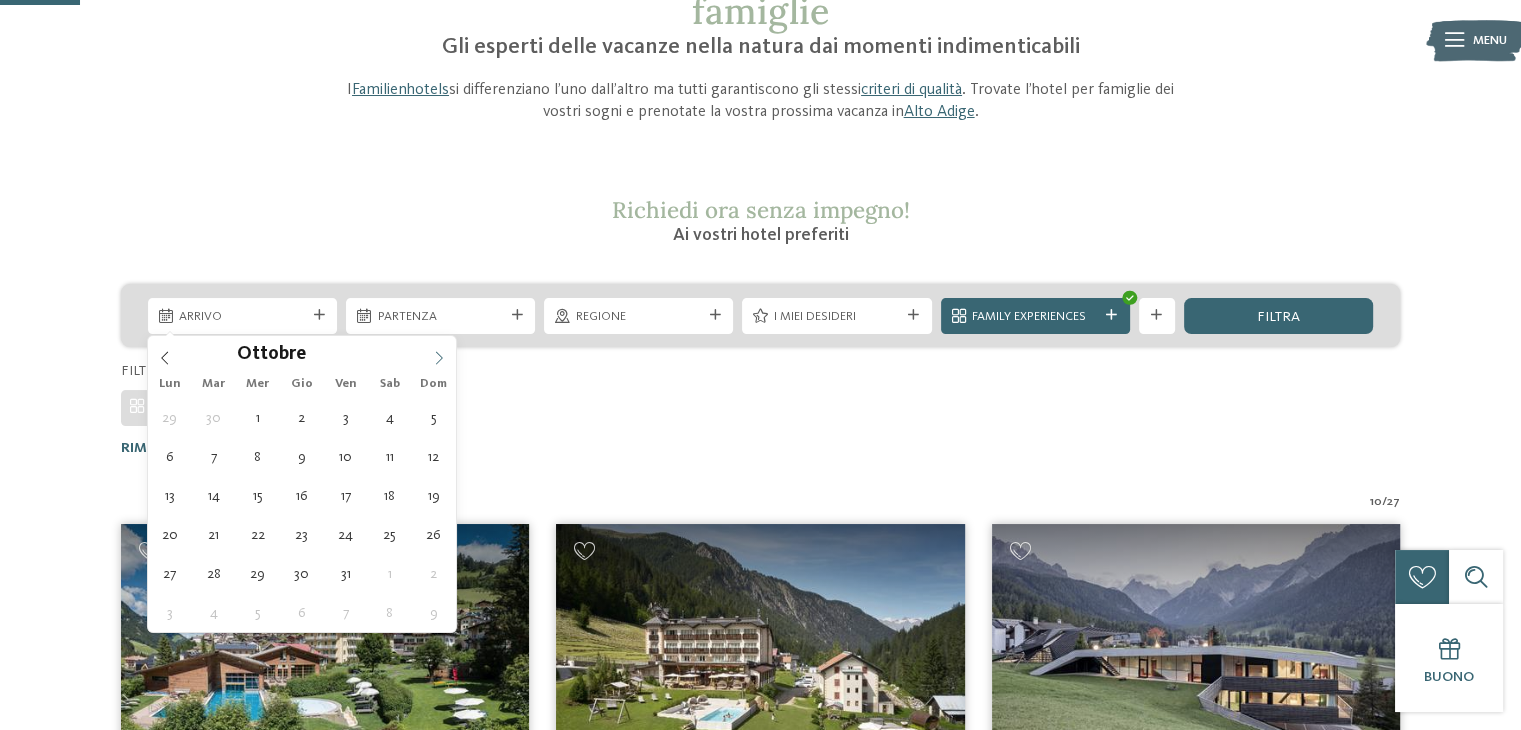 click 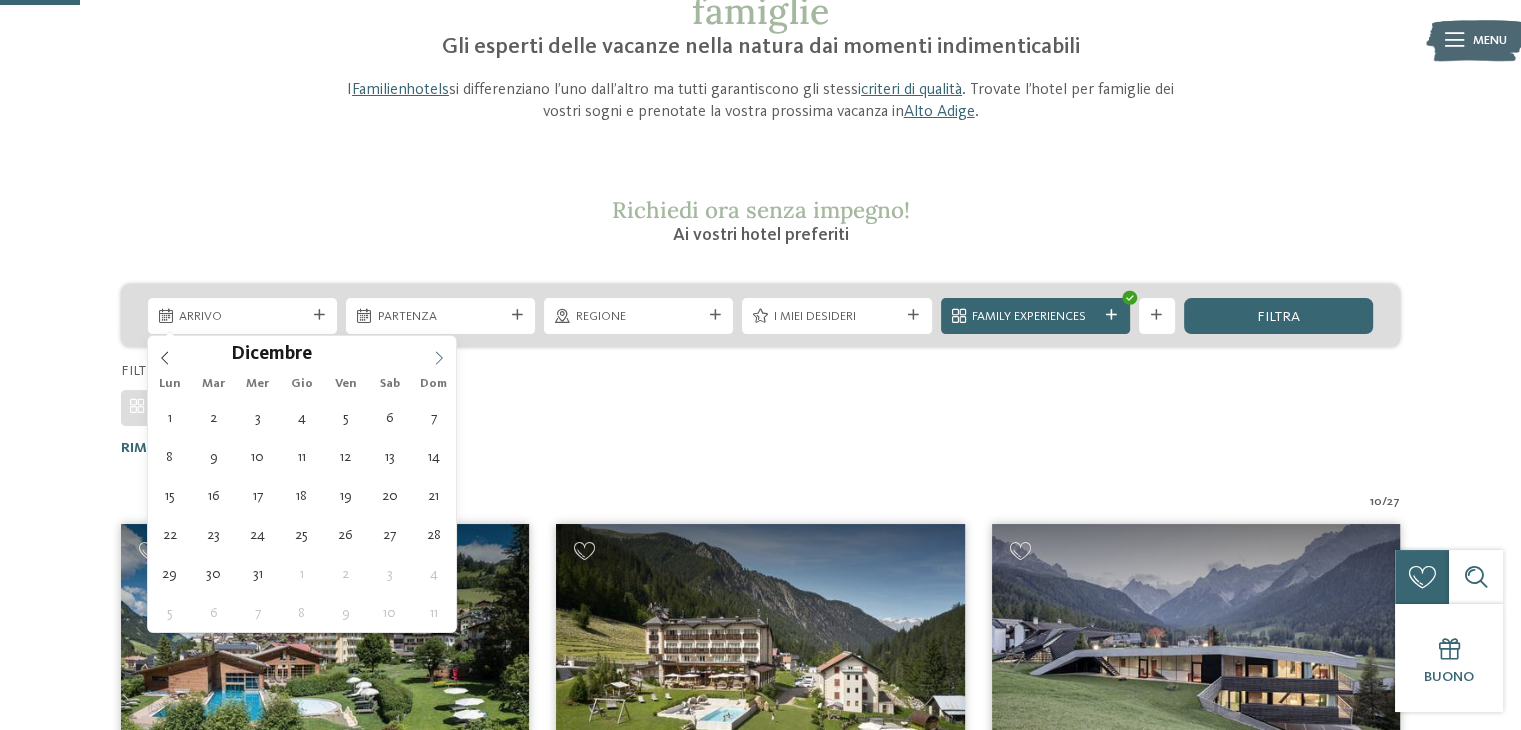 click 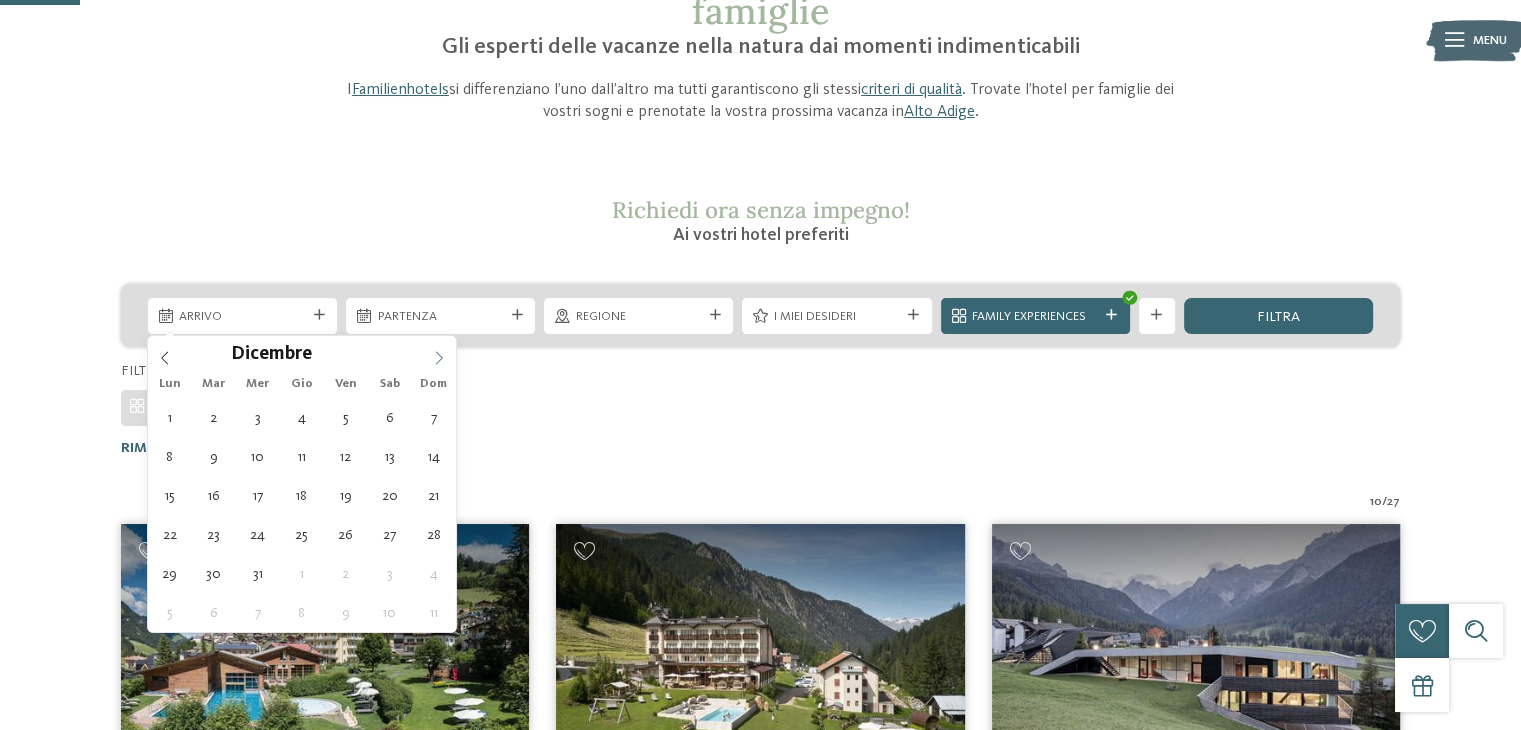 type on "****" 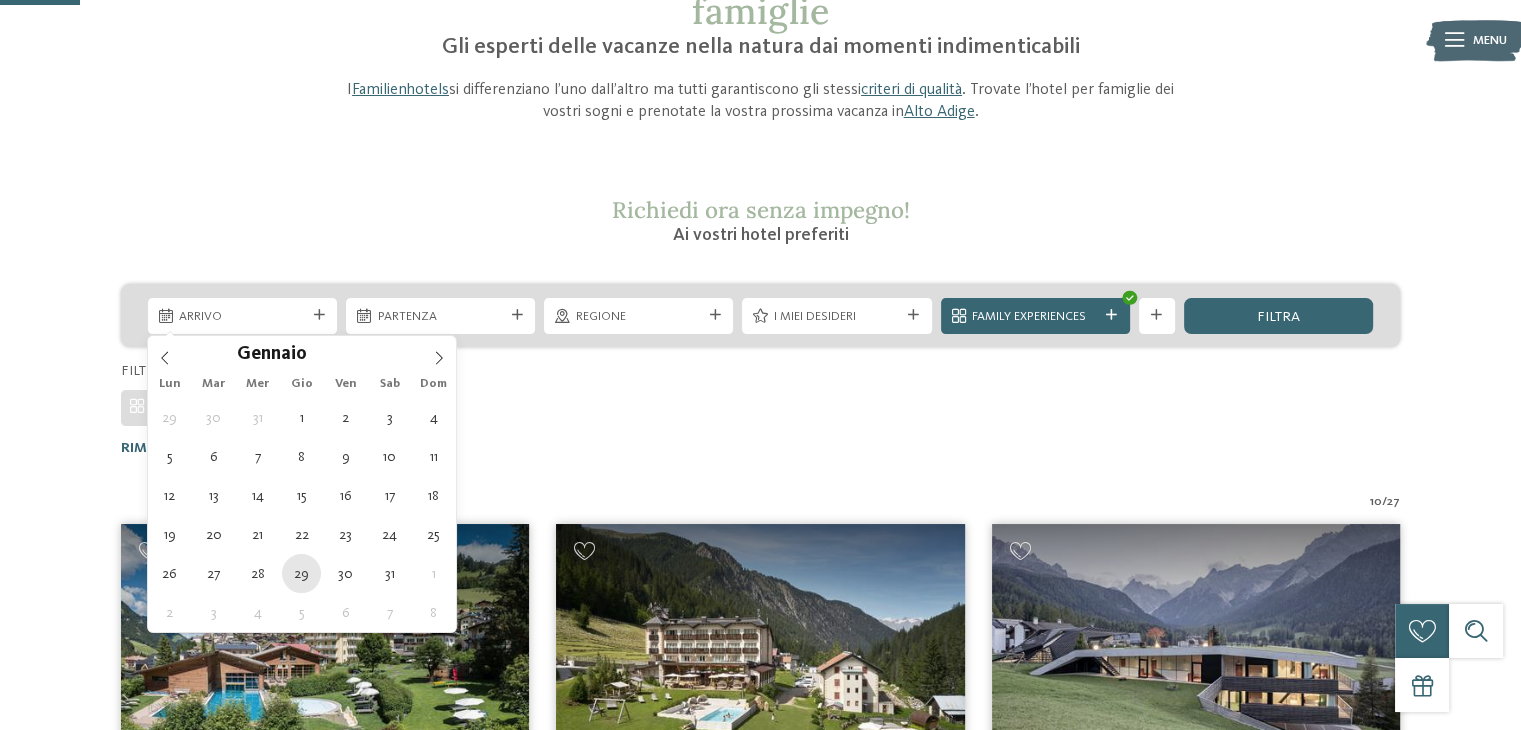 type on "[DATE]" 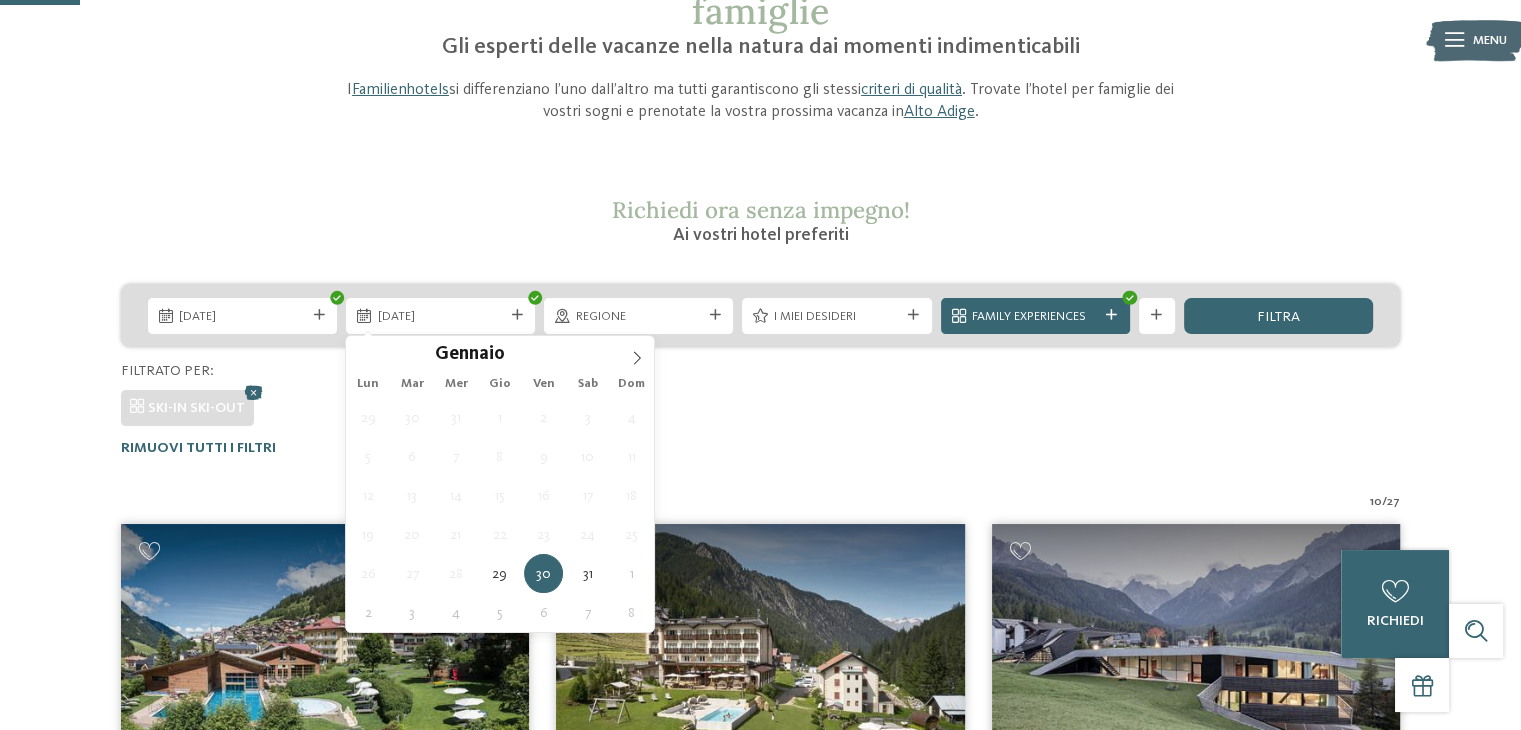 type on "[DATE]" 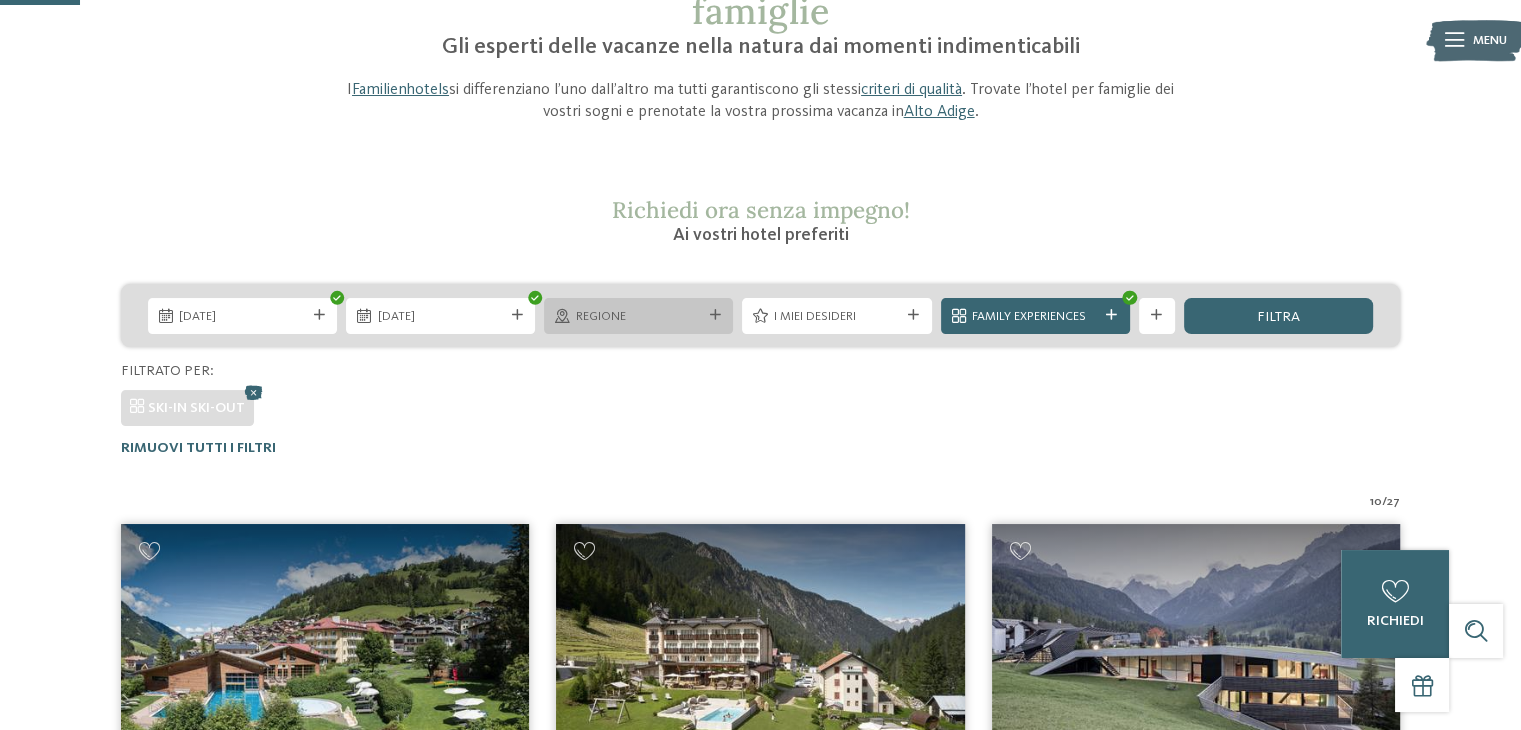 click at bounding box center [715, 315] 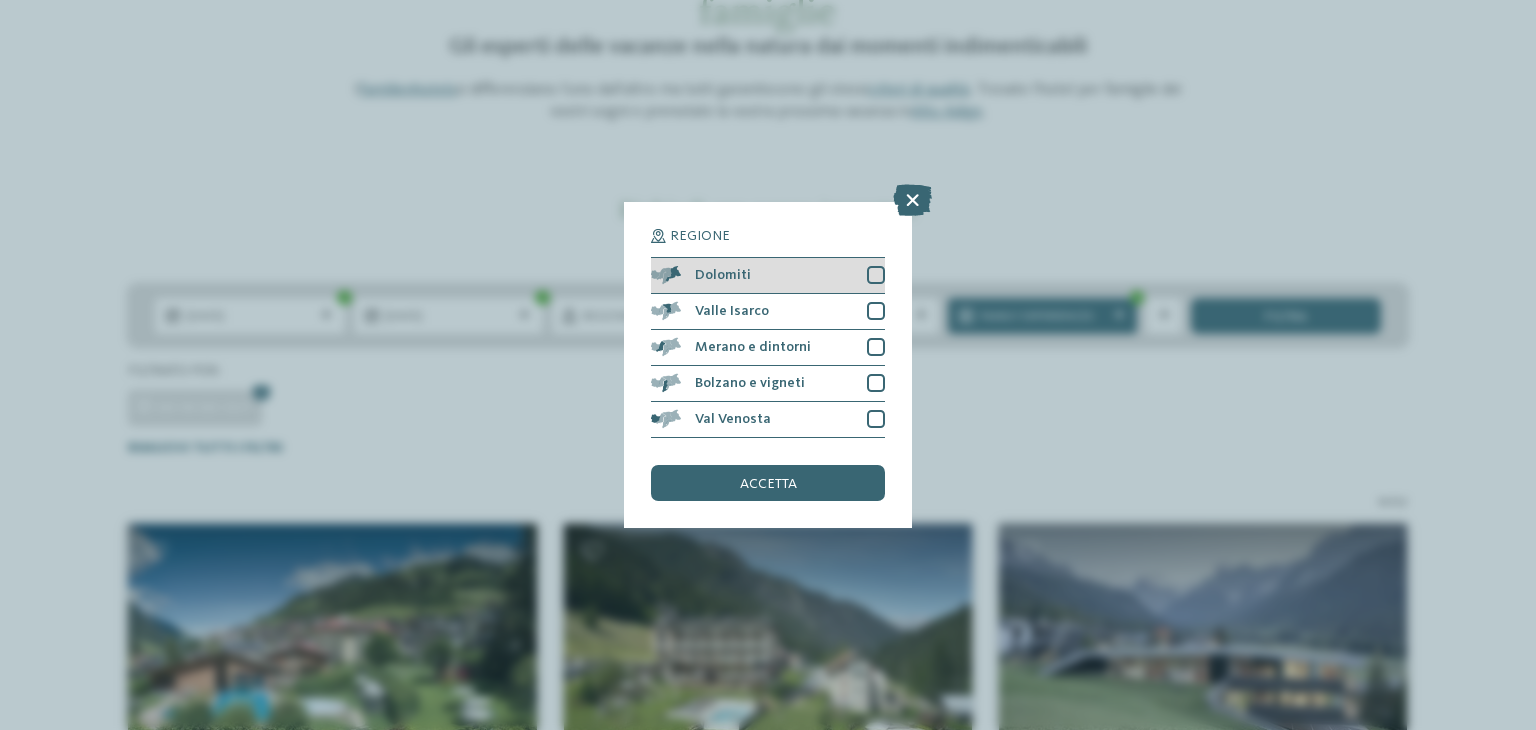 click at bounding box center [876, 275] 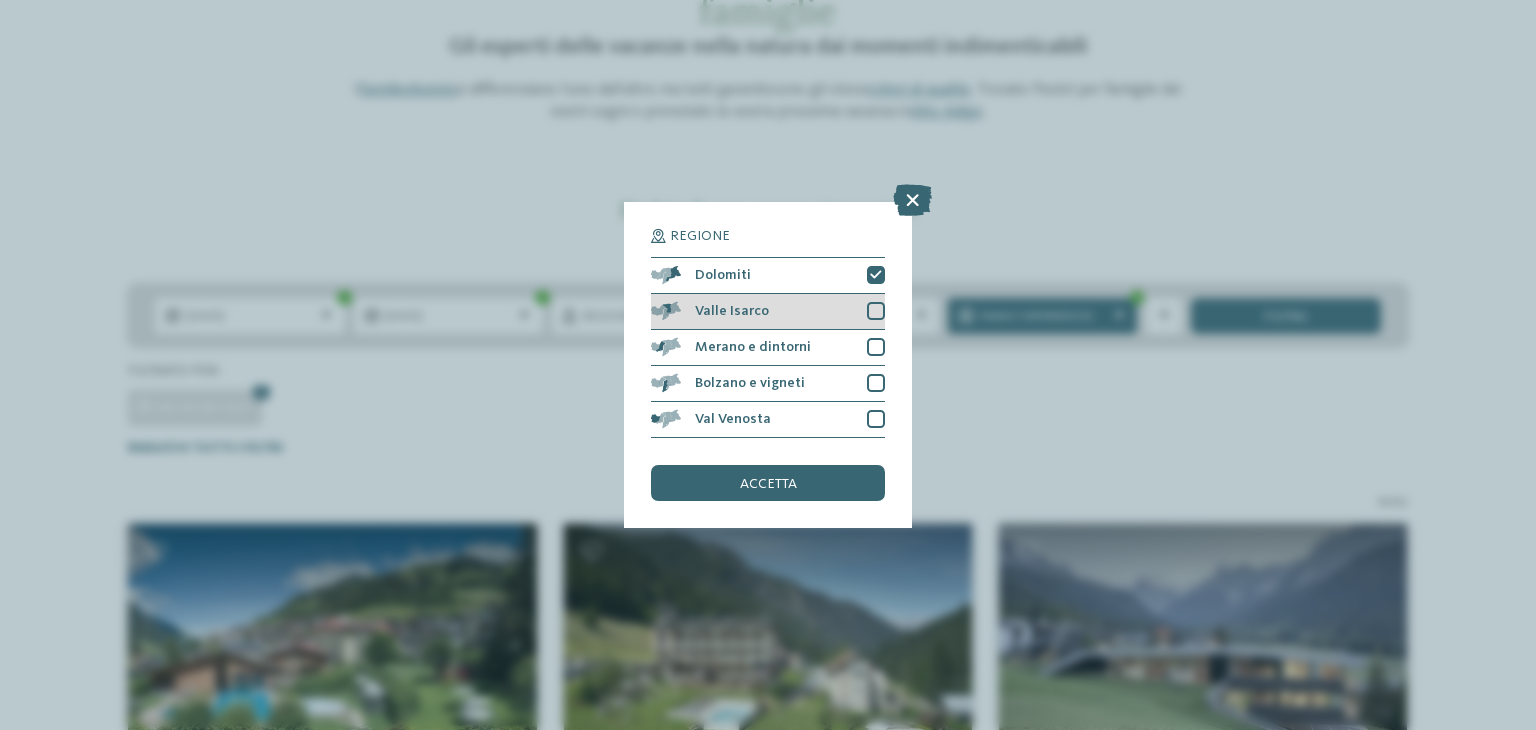 click at bounding box center [876, 311] 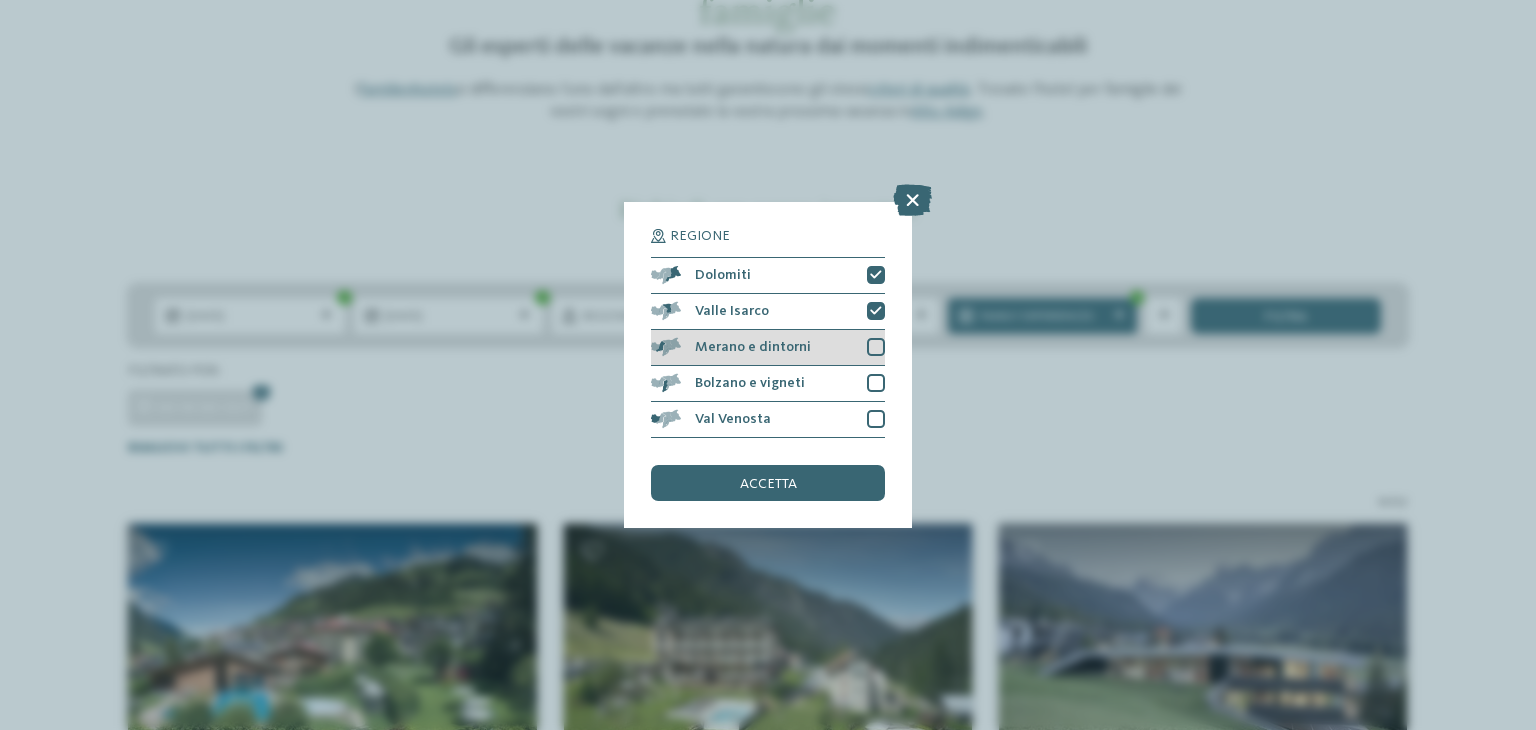 click at bounding box center [876, 347] 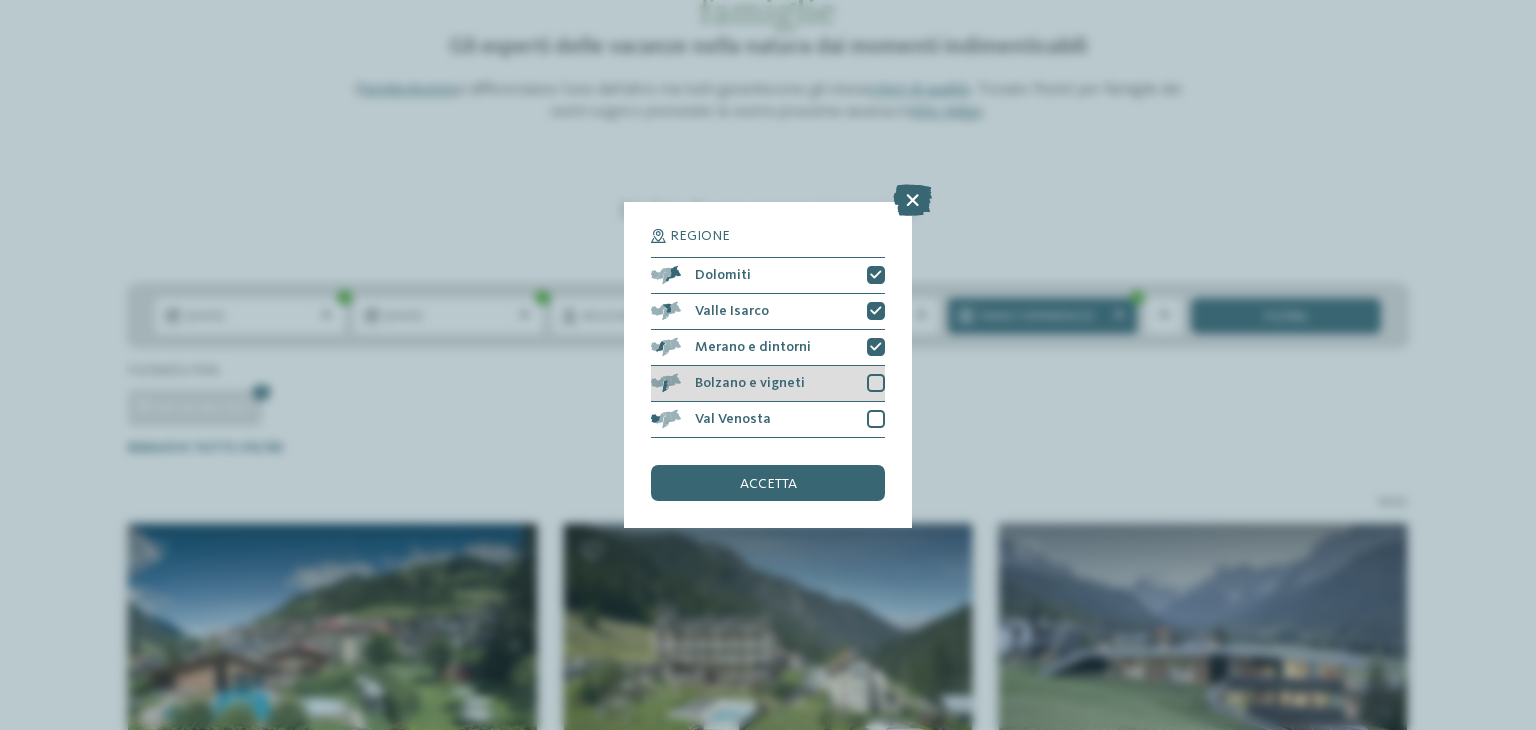 click at bounding box center [876, 383] 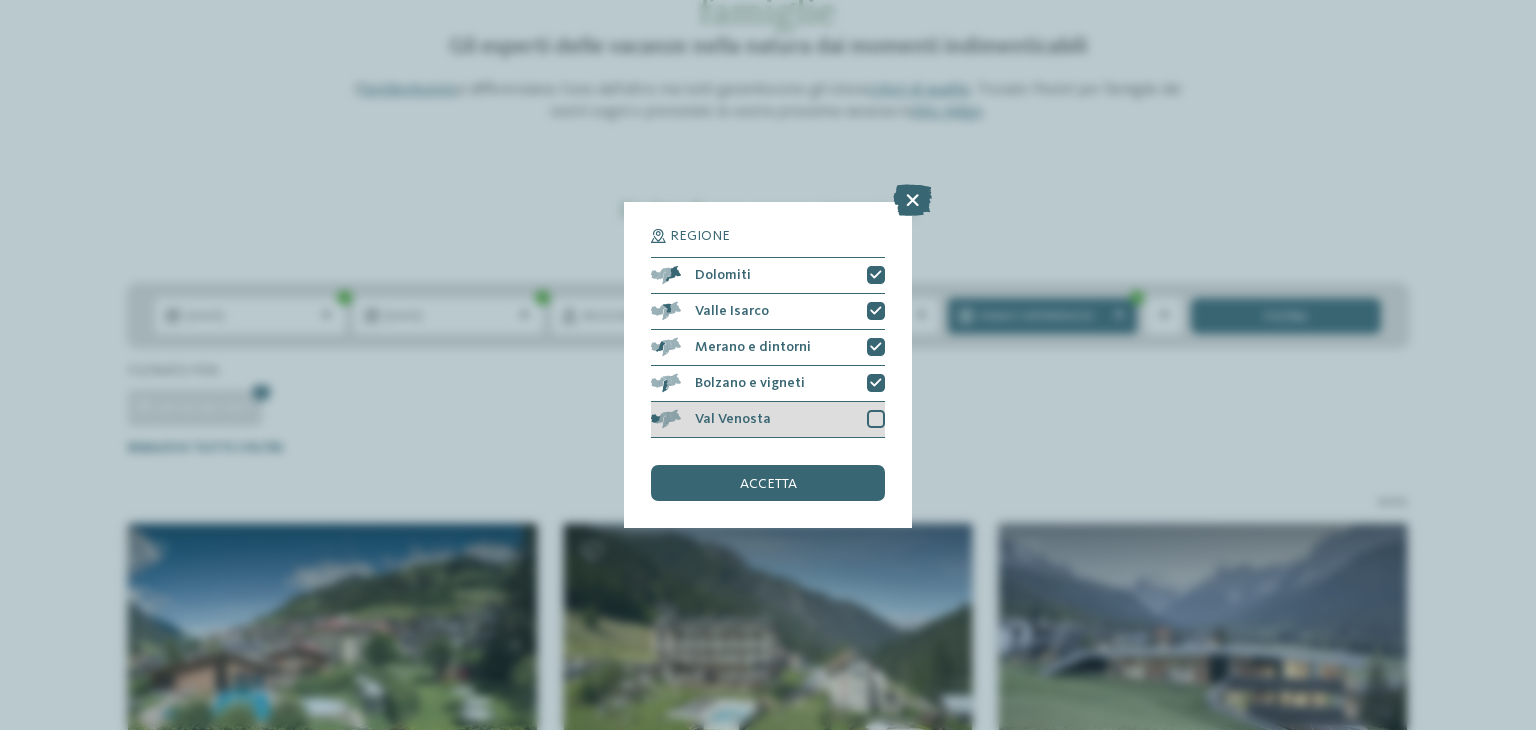 click at bounding box center (876, 419) 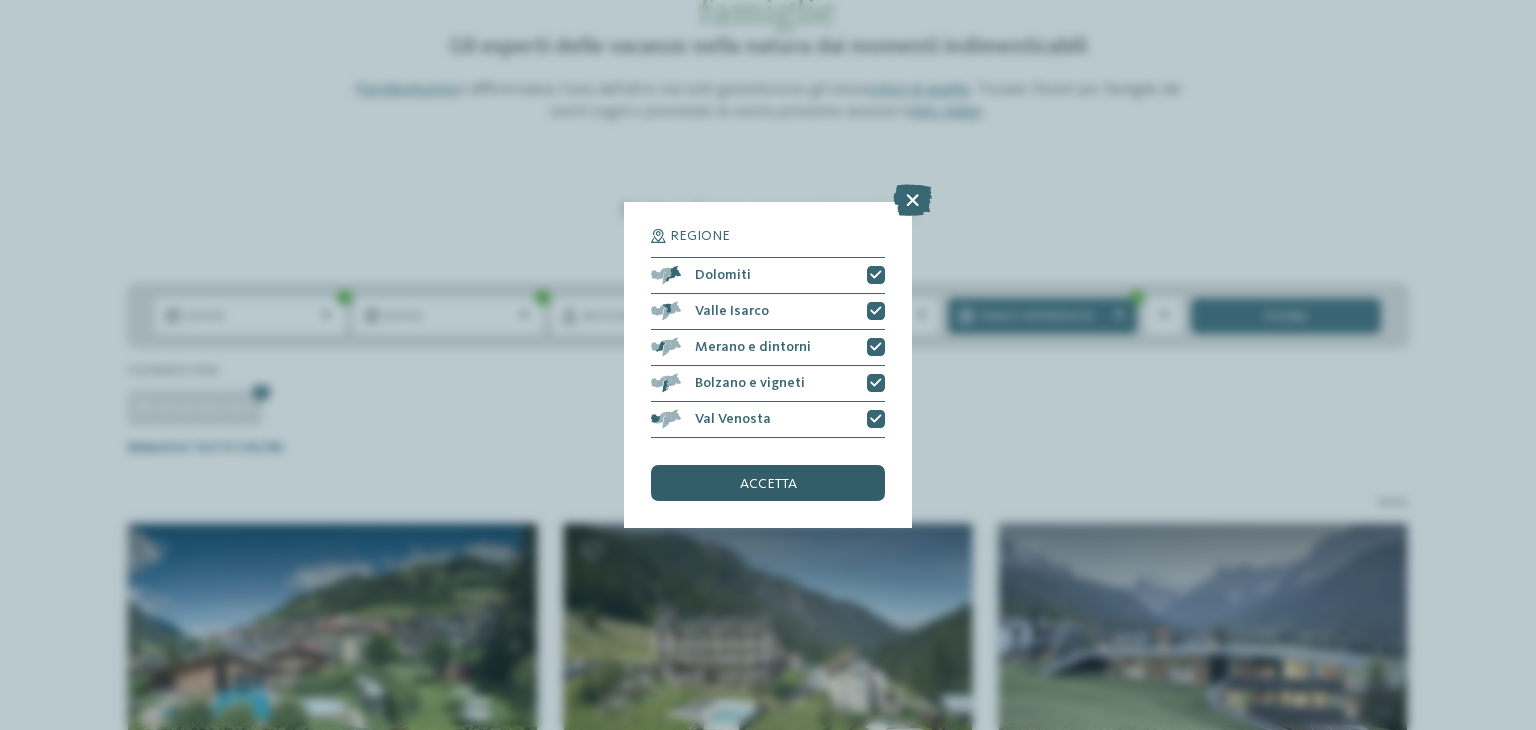 click on "accetta" at bounding box center (768, 484) 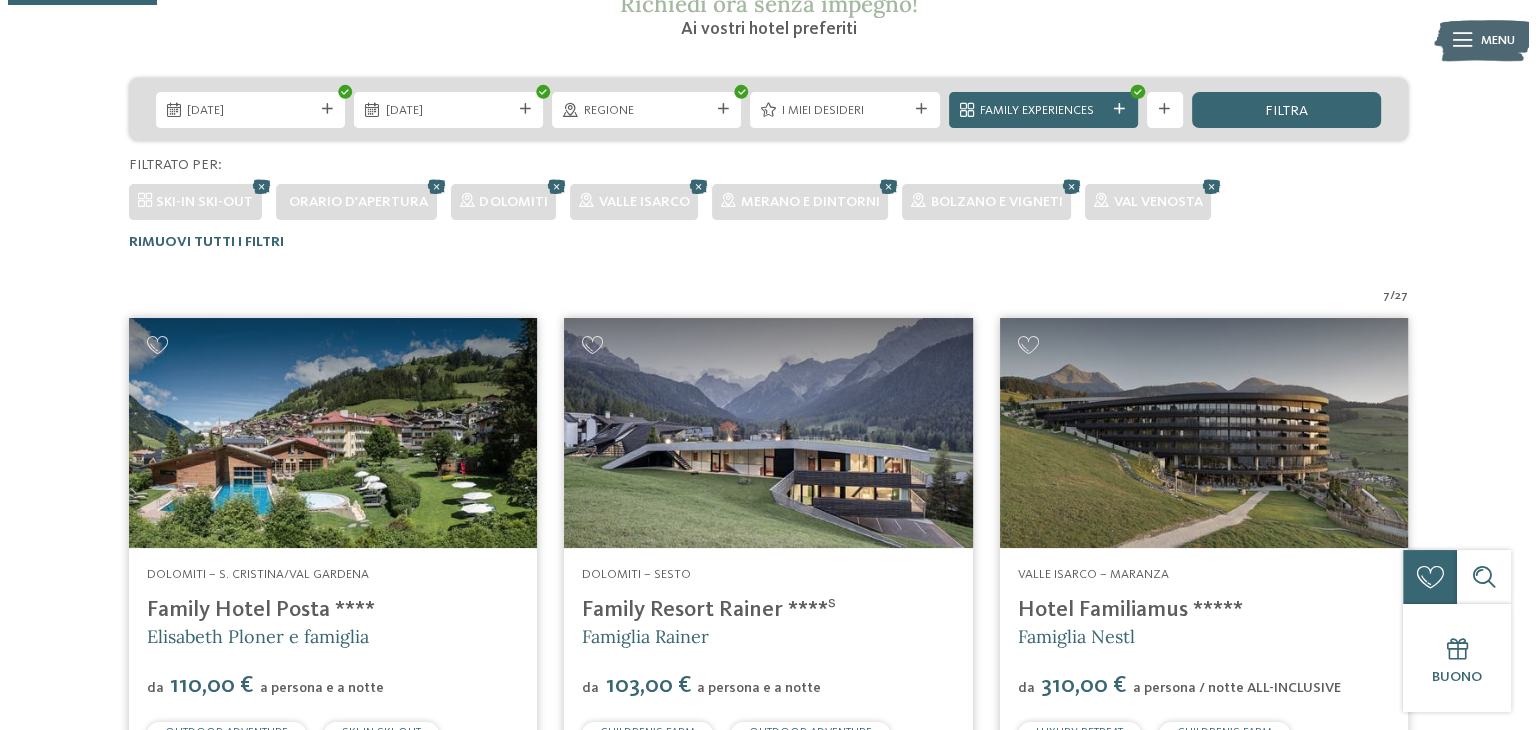 scroll, scrollTop: 279, scrollLeft: 0, axis: vertical 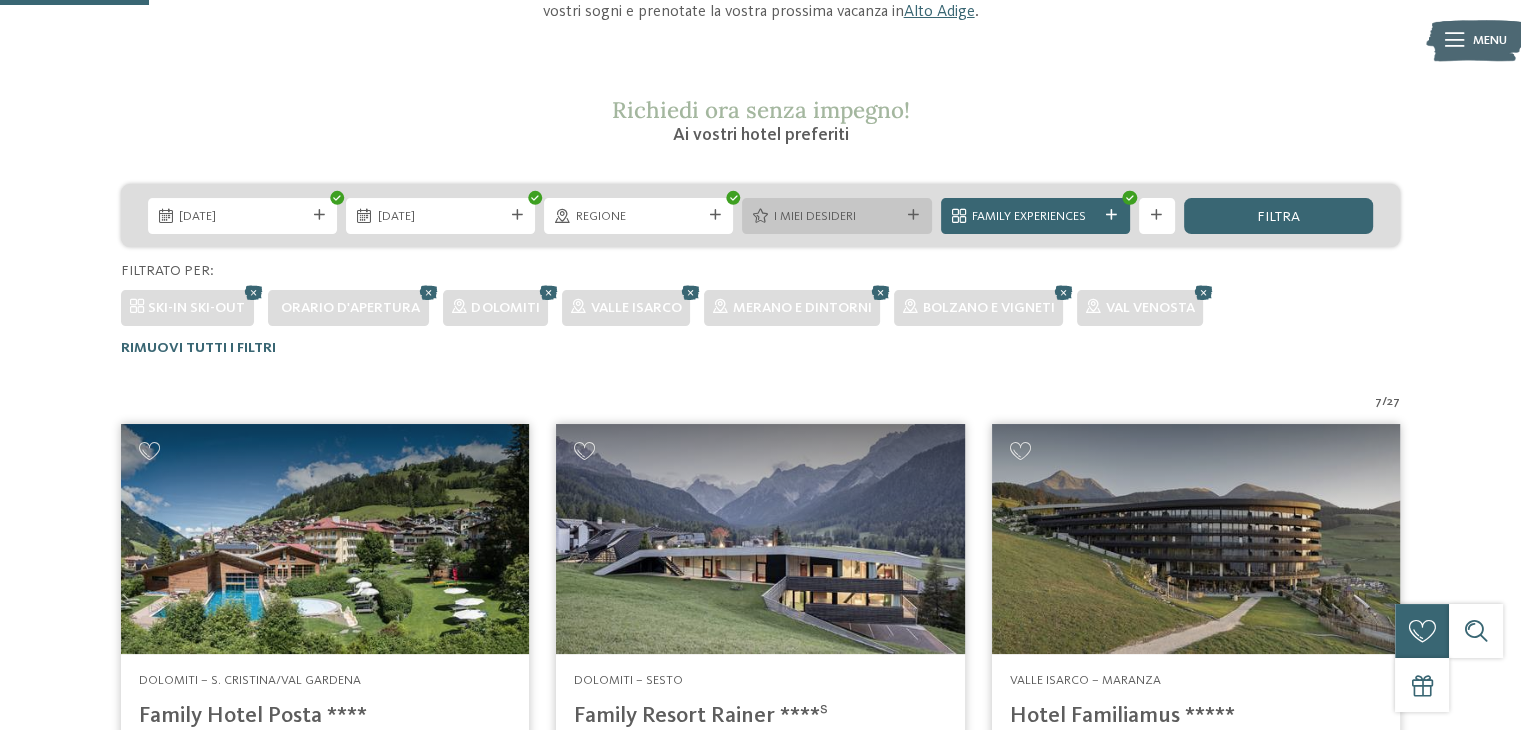 click on "I miei desideri" at bounding box center (837, 217) 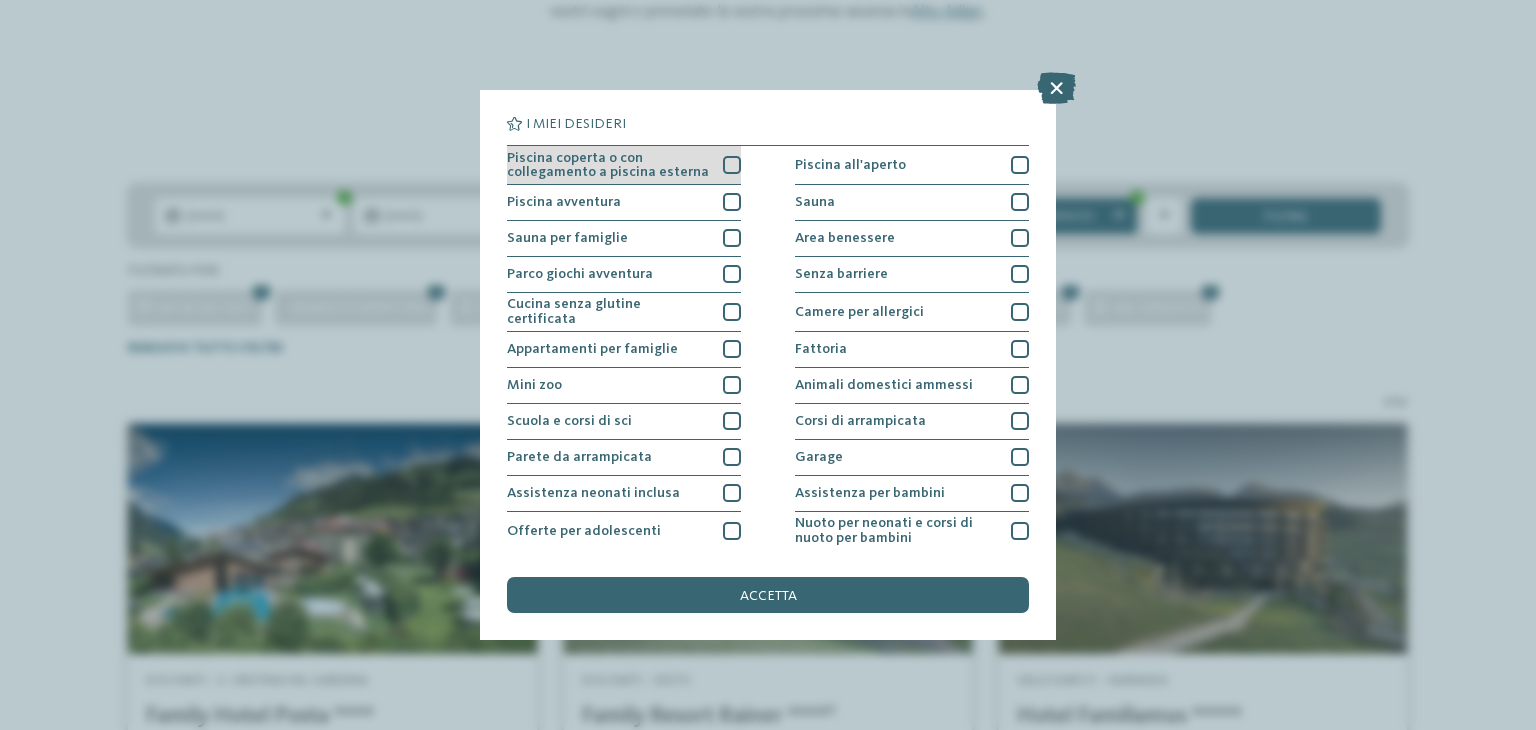 click on "Piscina coperta o con collegamento a piscina esterna" at bounding box center (624, 165) 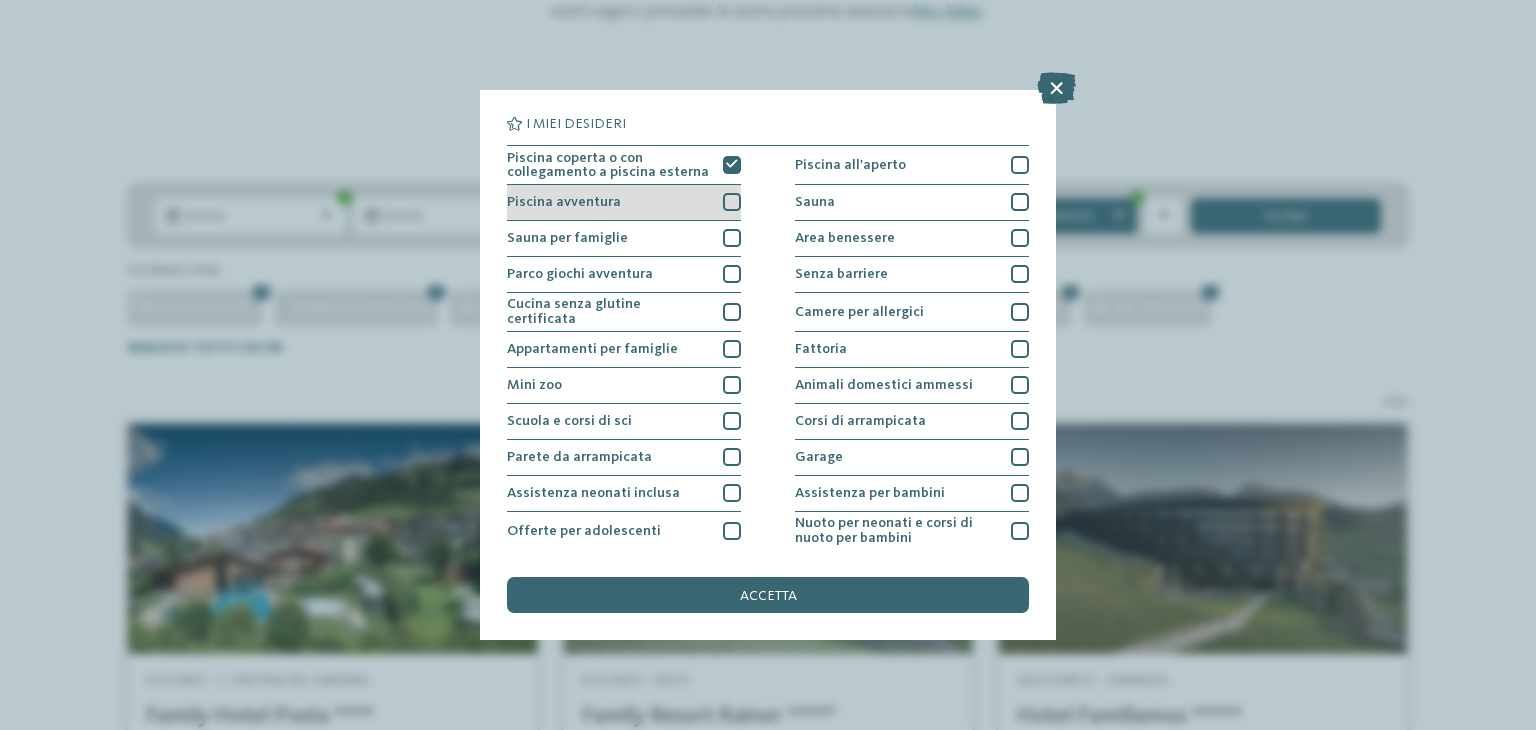 click at bounding box center (732, 202) 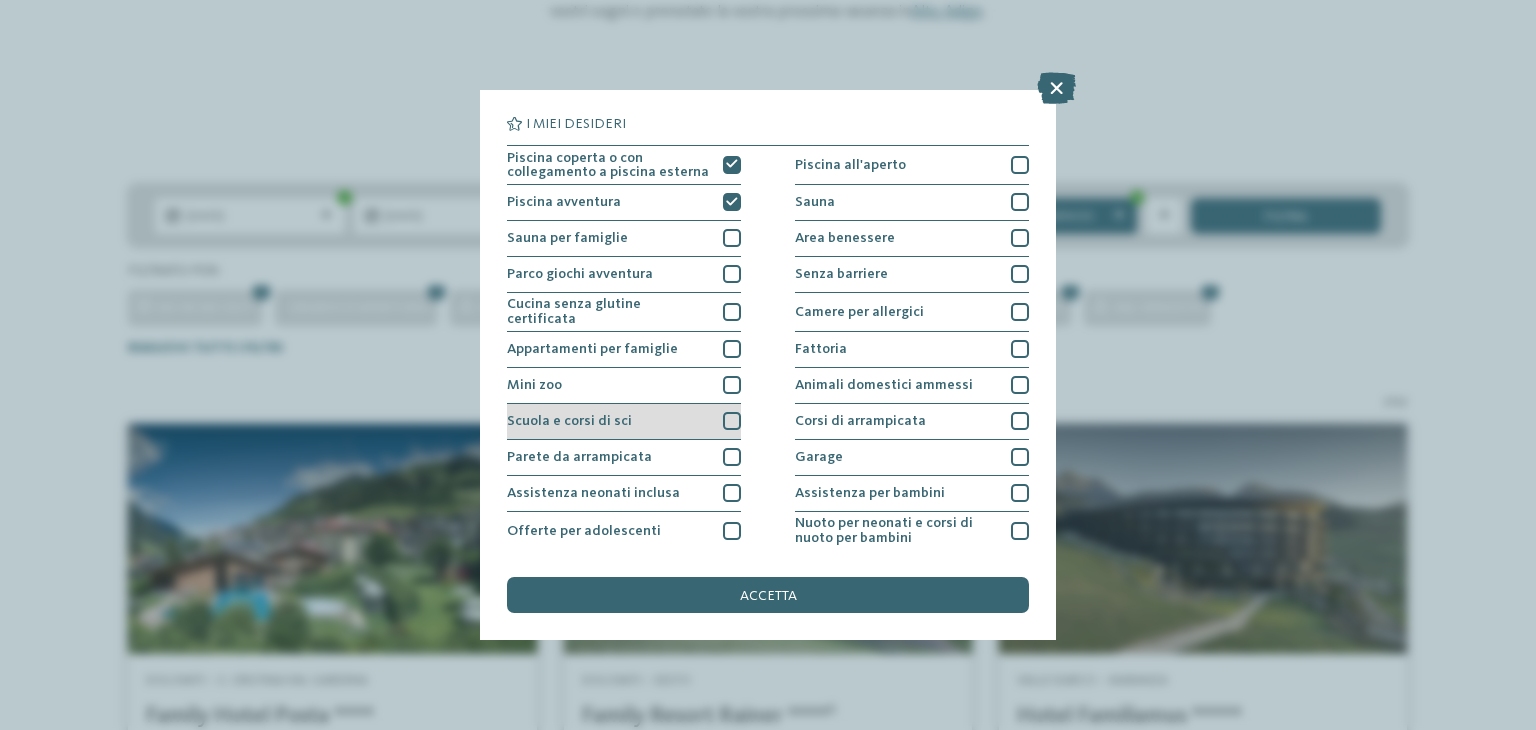 click at bounding box center (732, 421) 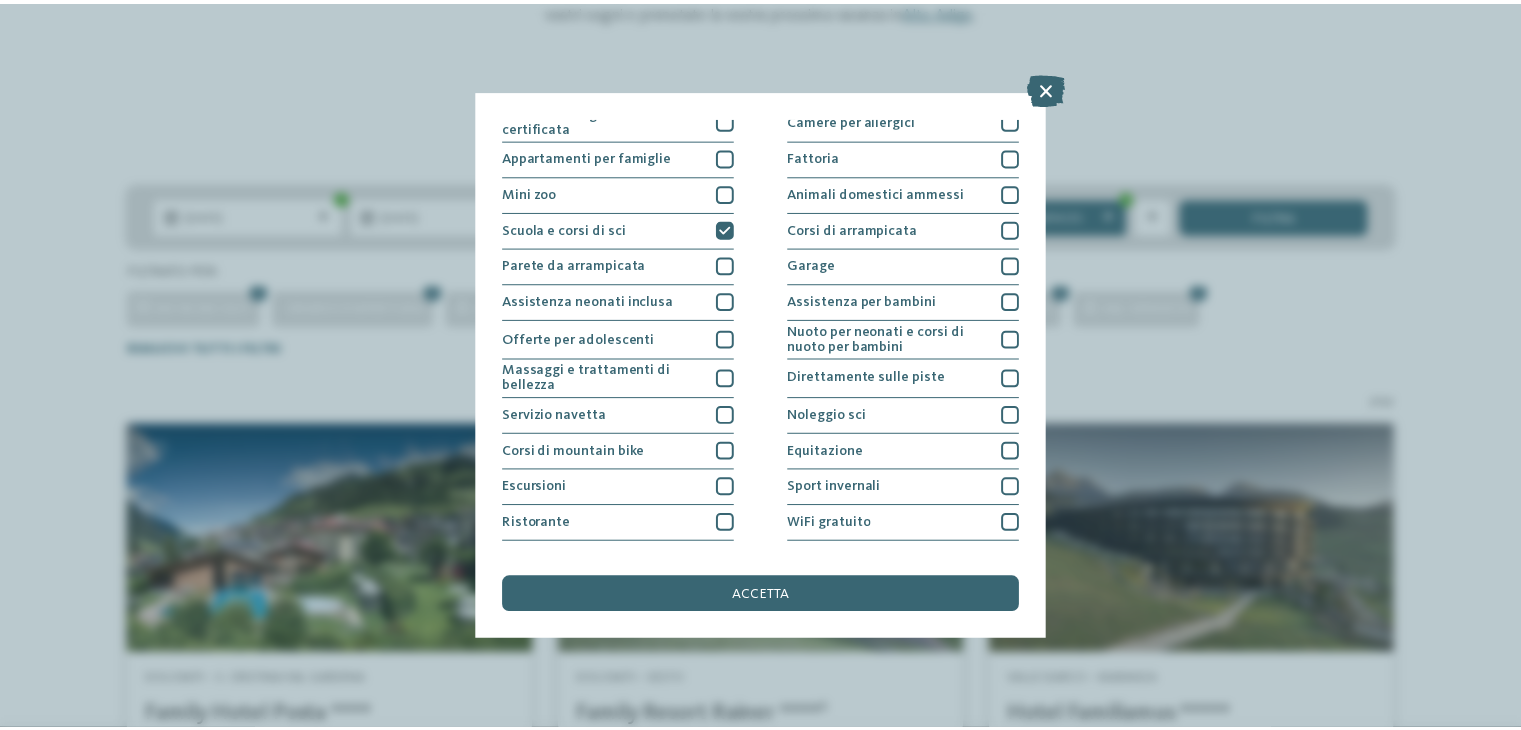 scroll, scrollTop: 216, scrollLeft: 0, axis: vertical 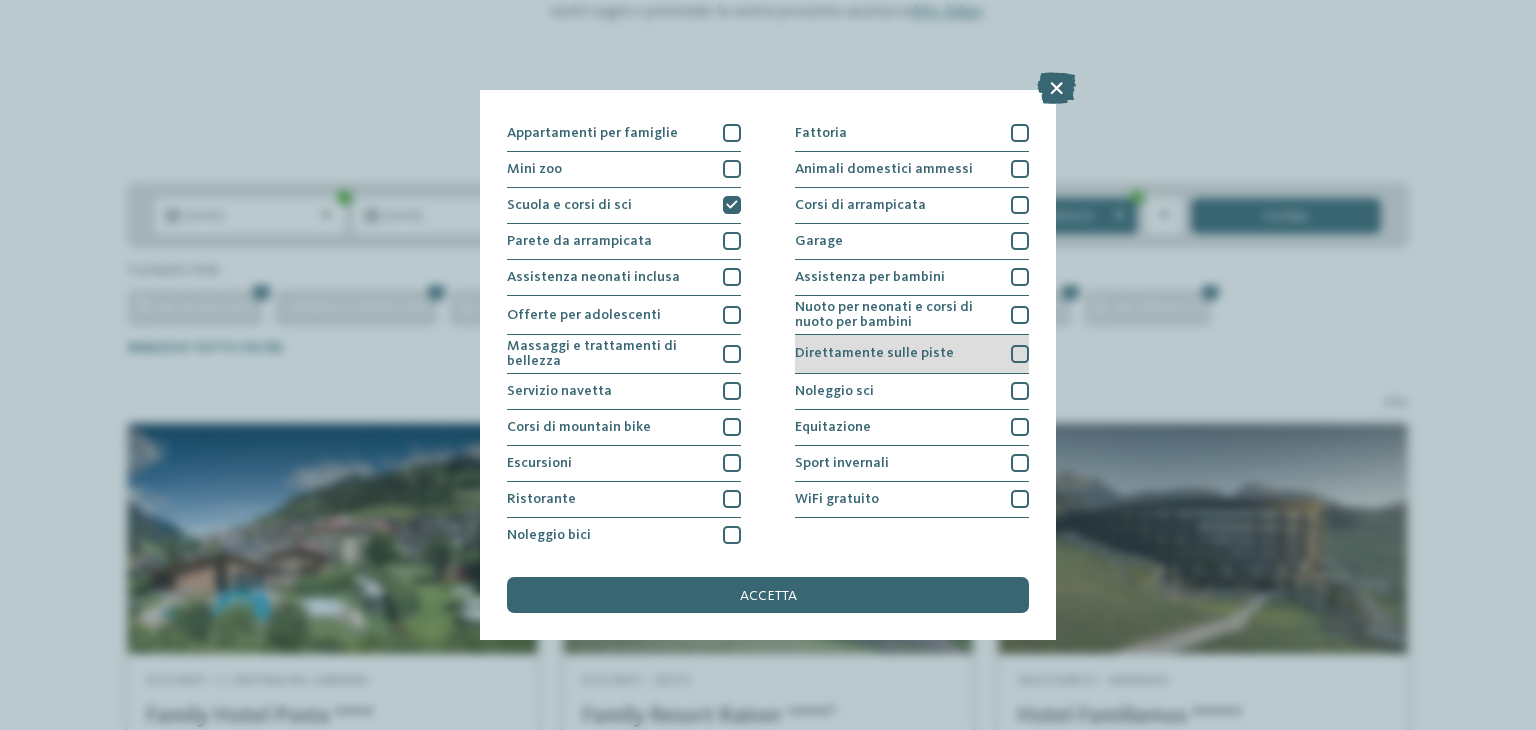 click at bounding box center (1020, 354) 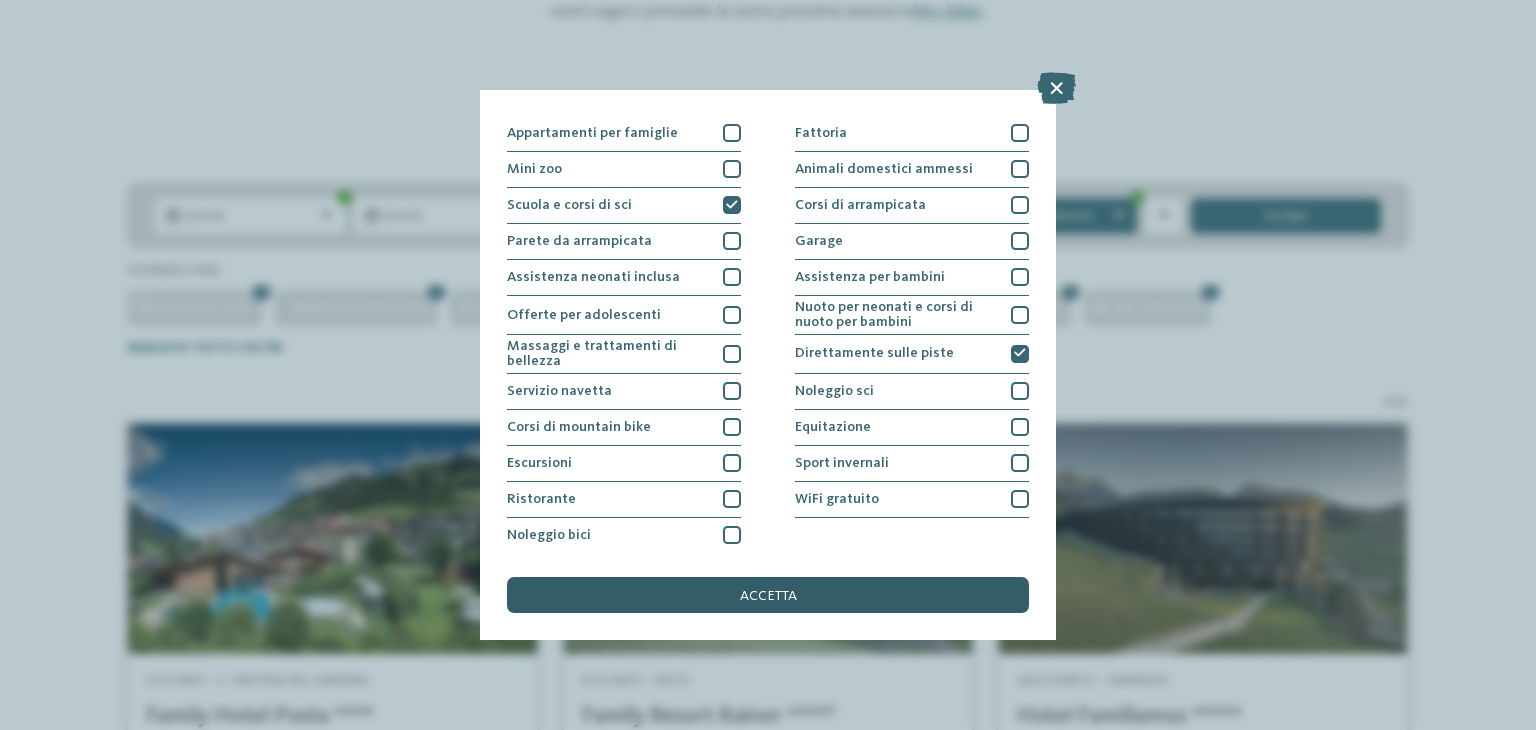 click on "accetta" at bounding box center [768, 596] 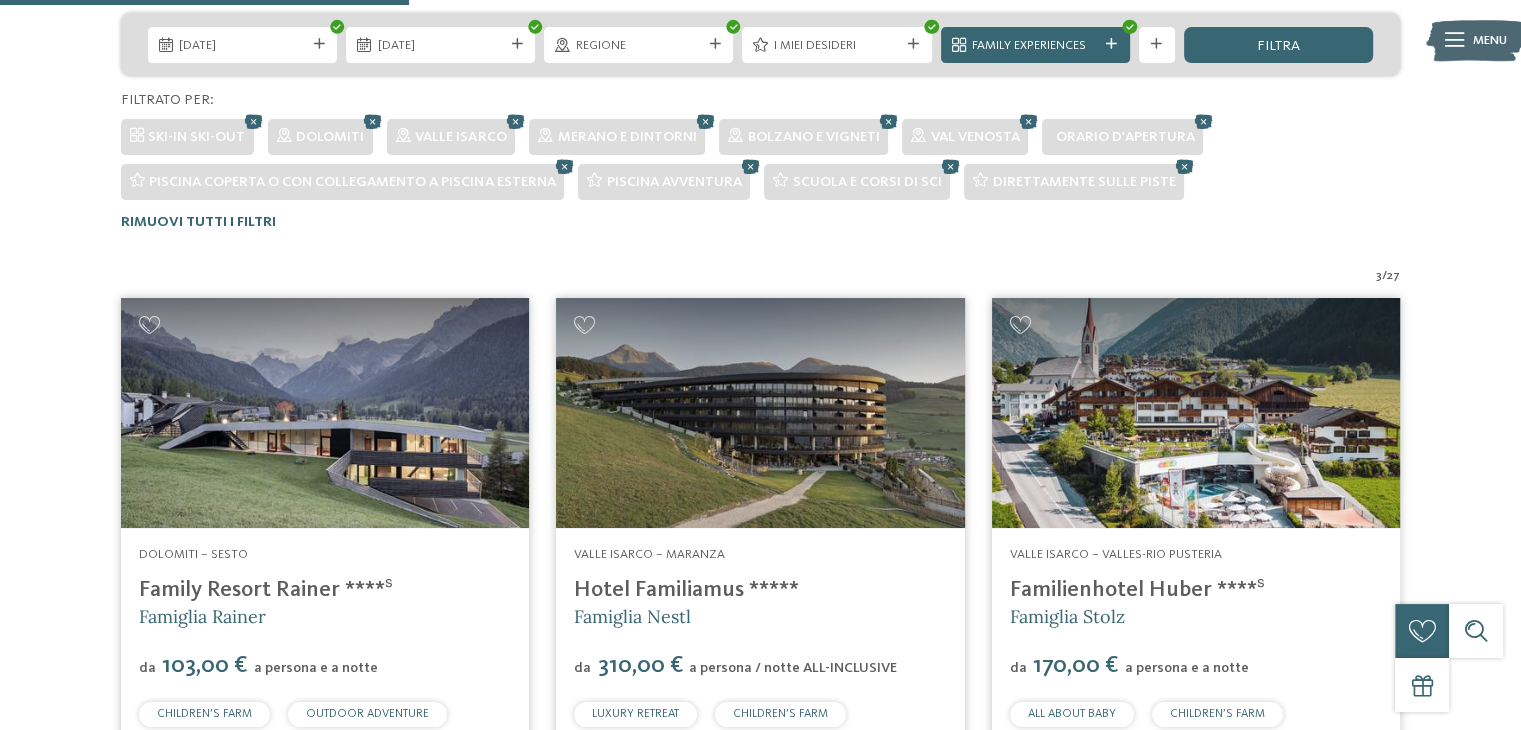 scroll, scrollTop: 524, scrollLeft: 0, axis: vertical 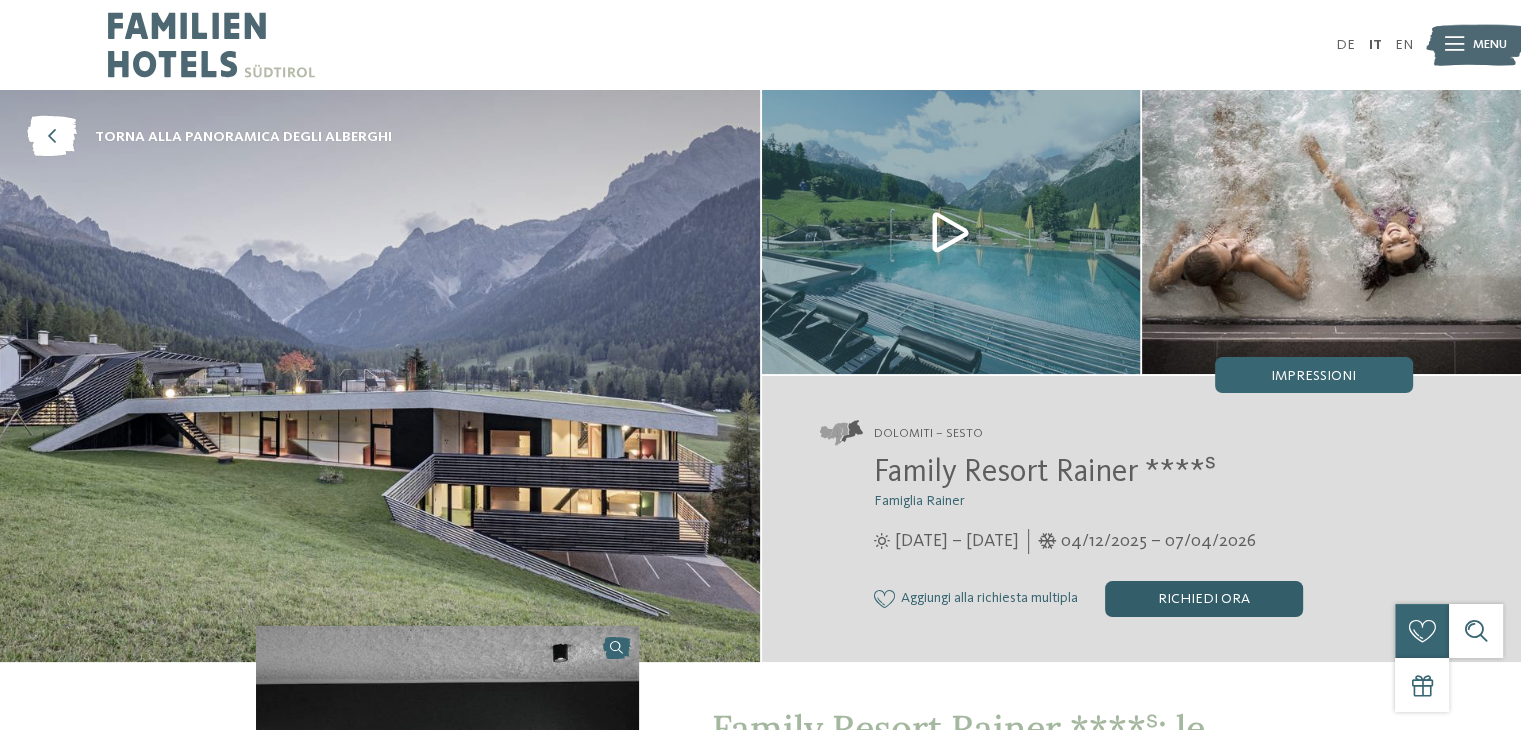 click on "Richiedi ora" at bounding box center (1204, 599) 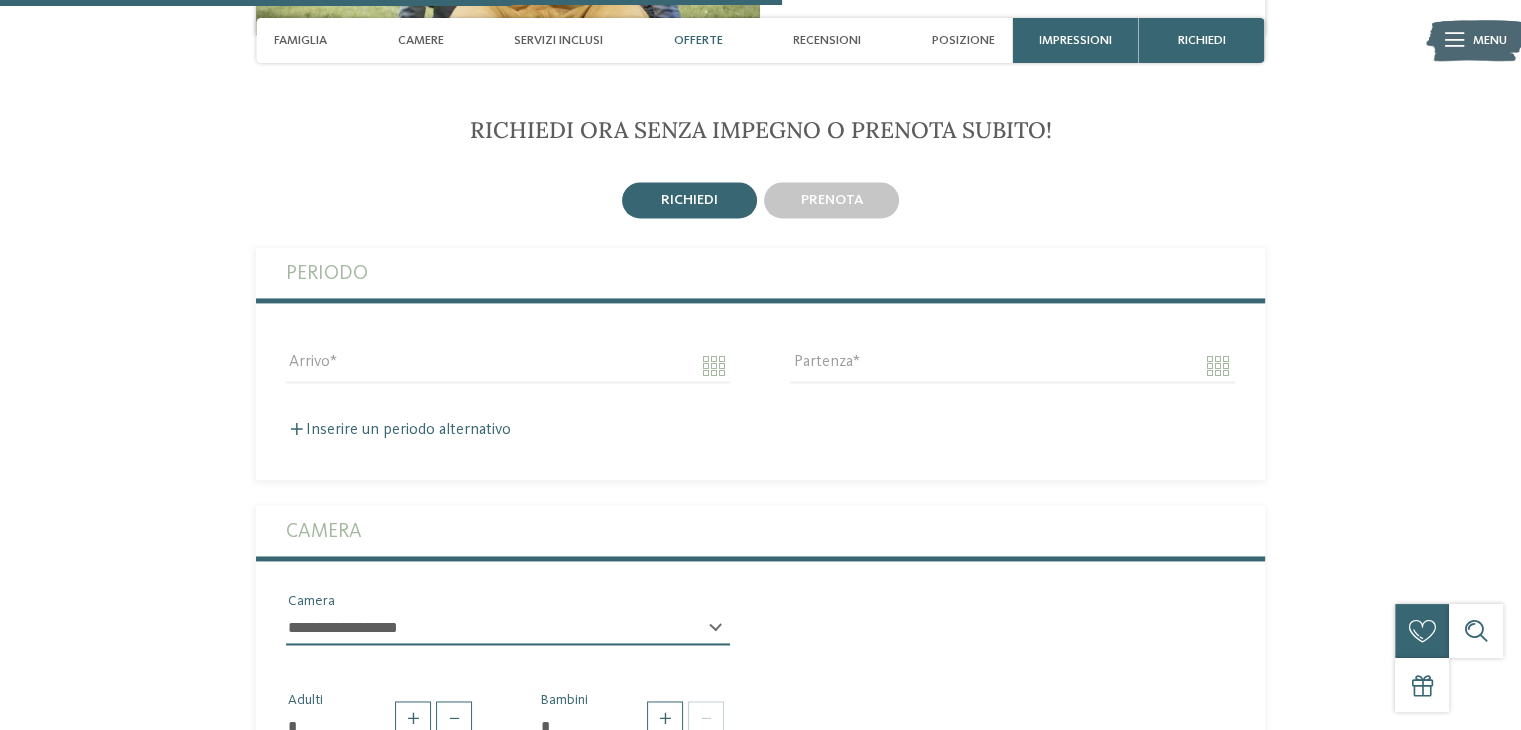 scroll, scrollTop: 2881, scrollLeft: 0, axis: vertical 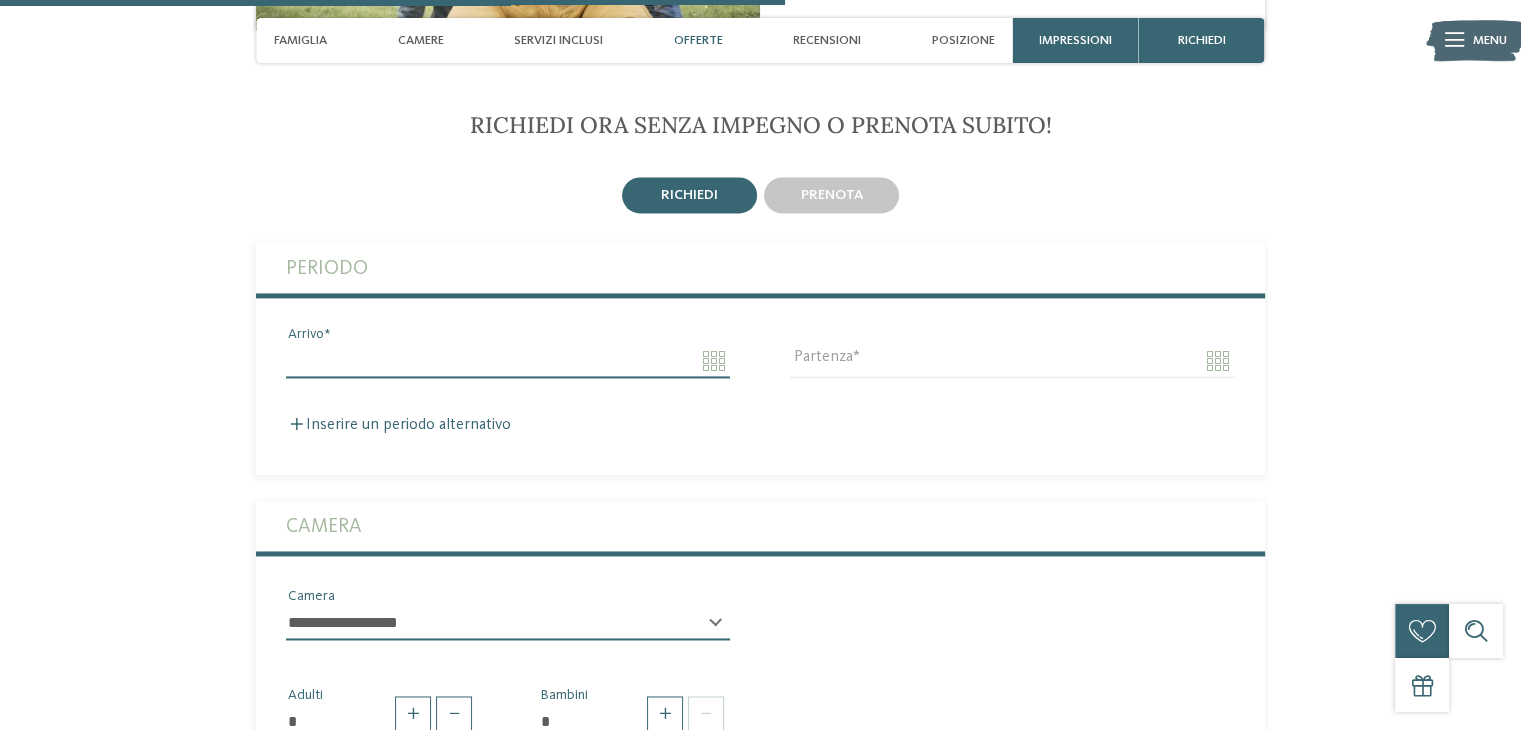 click on "Arrivo" at bounding box center [508, 361] 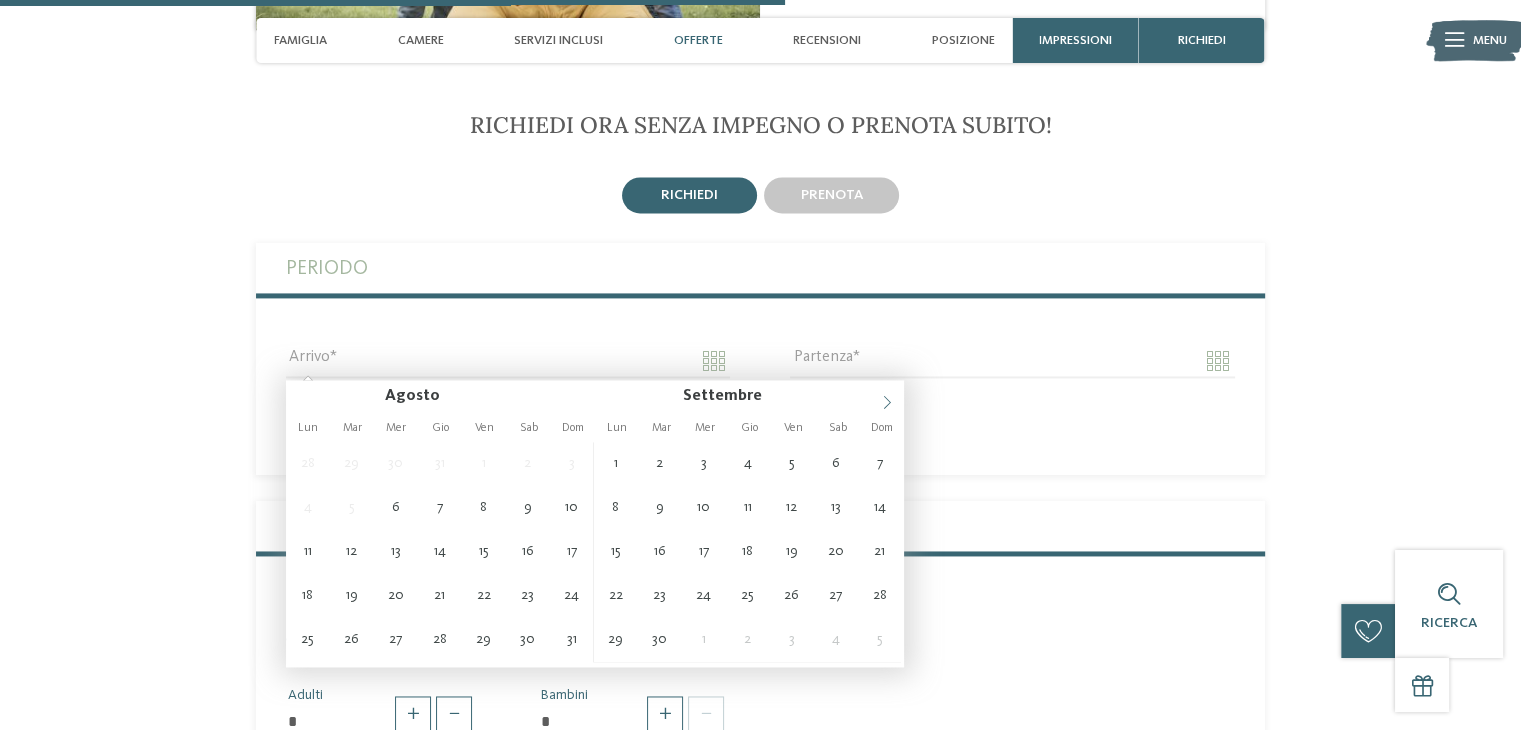 click 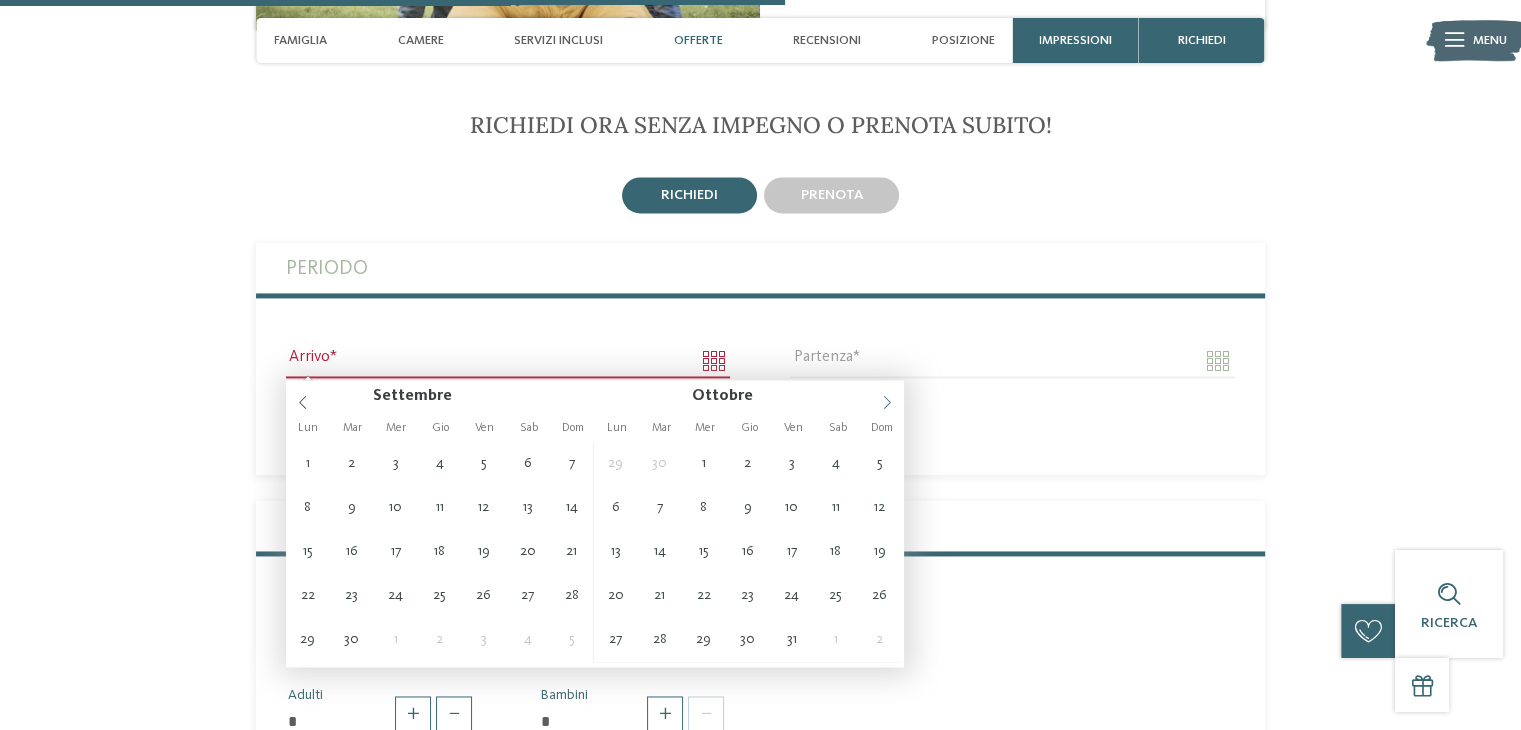 click 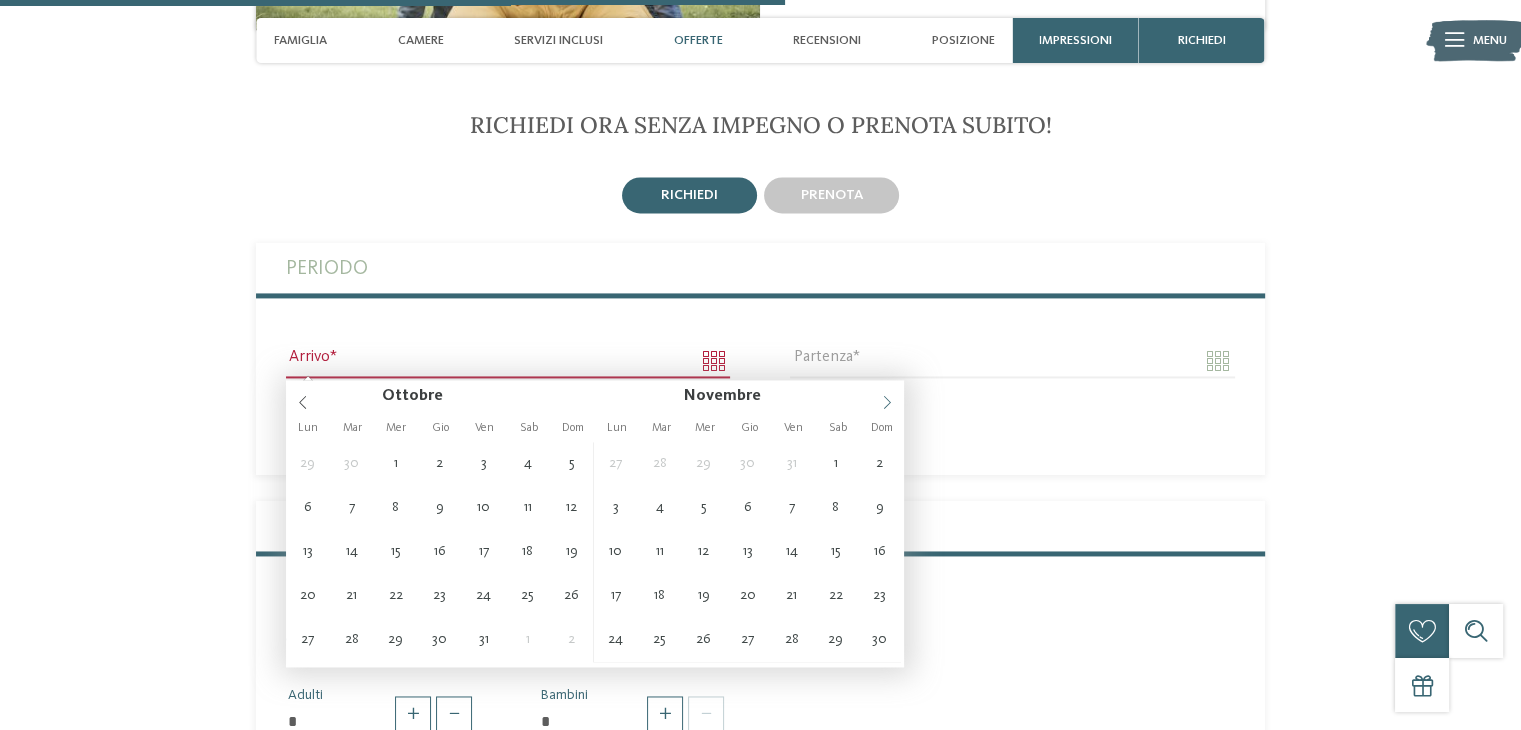 click at bounding box center (875, 394) 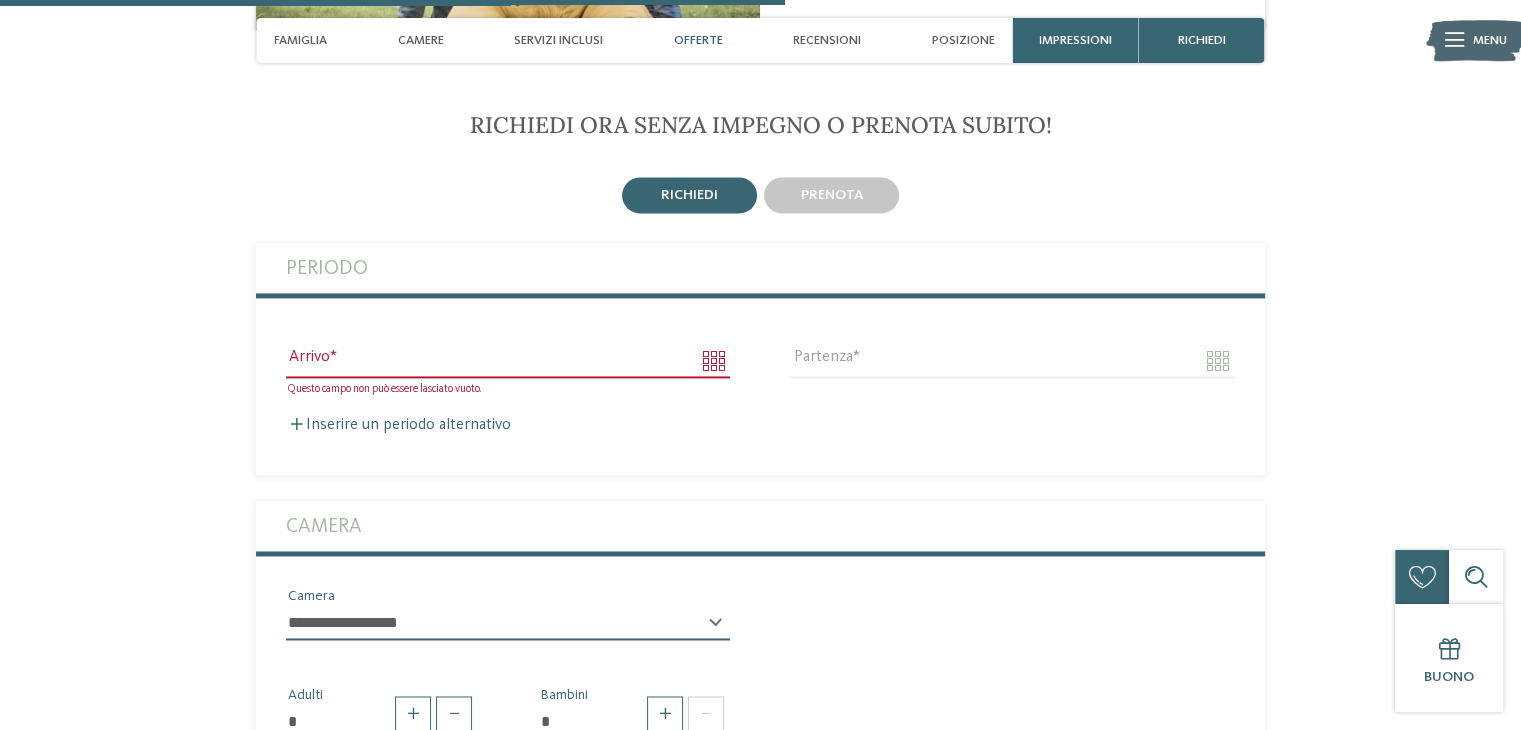 click at bounding box center [760, 3429] 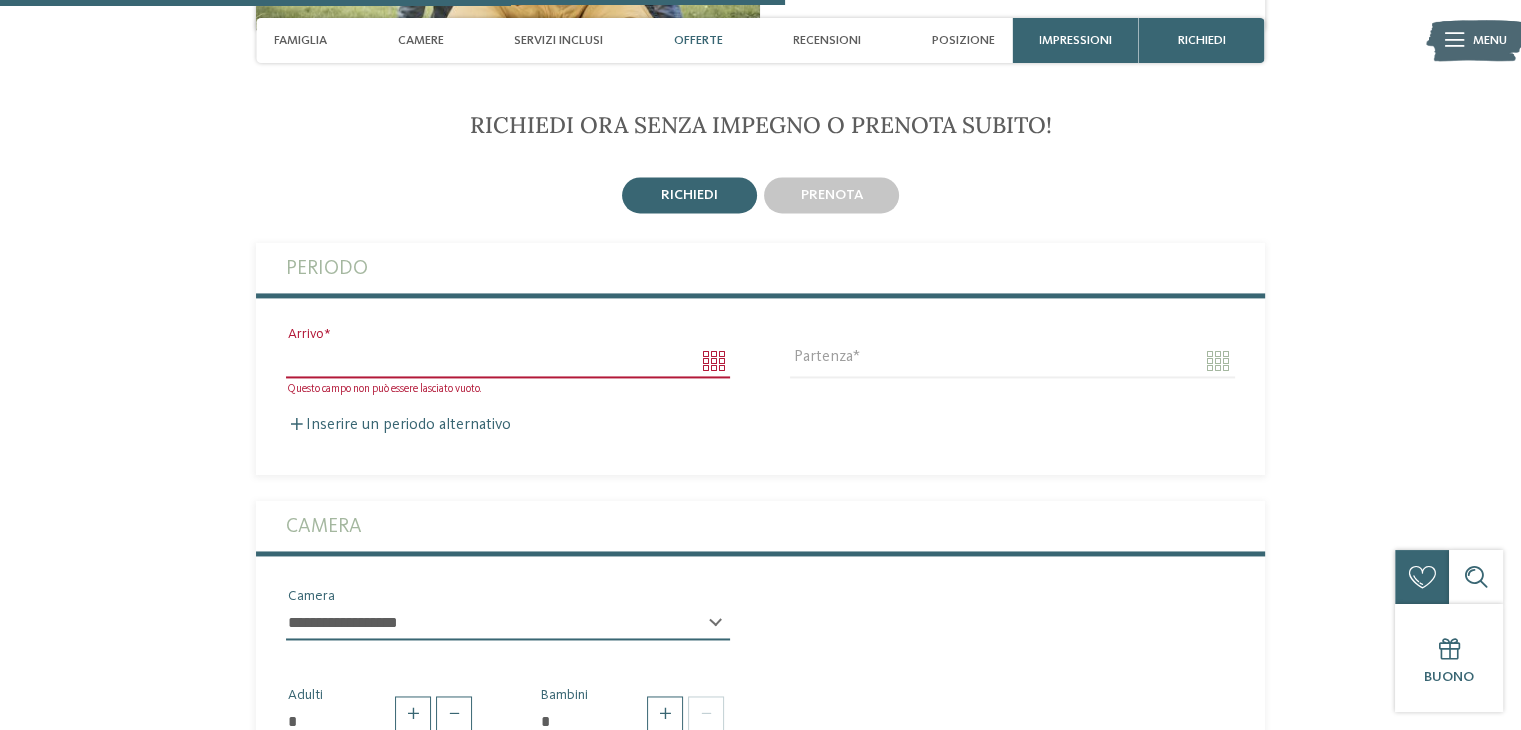 click on "Arrivo" at bounding box center [508, 361] 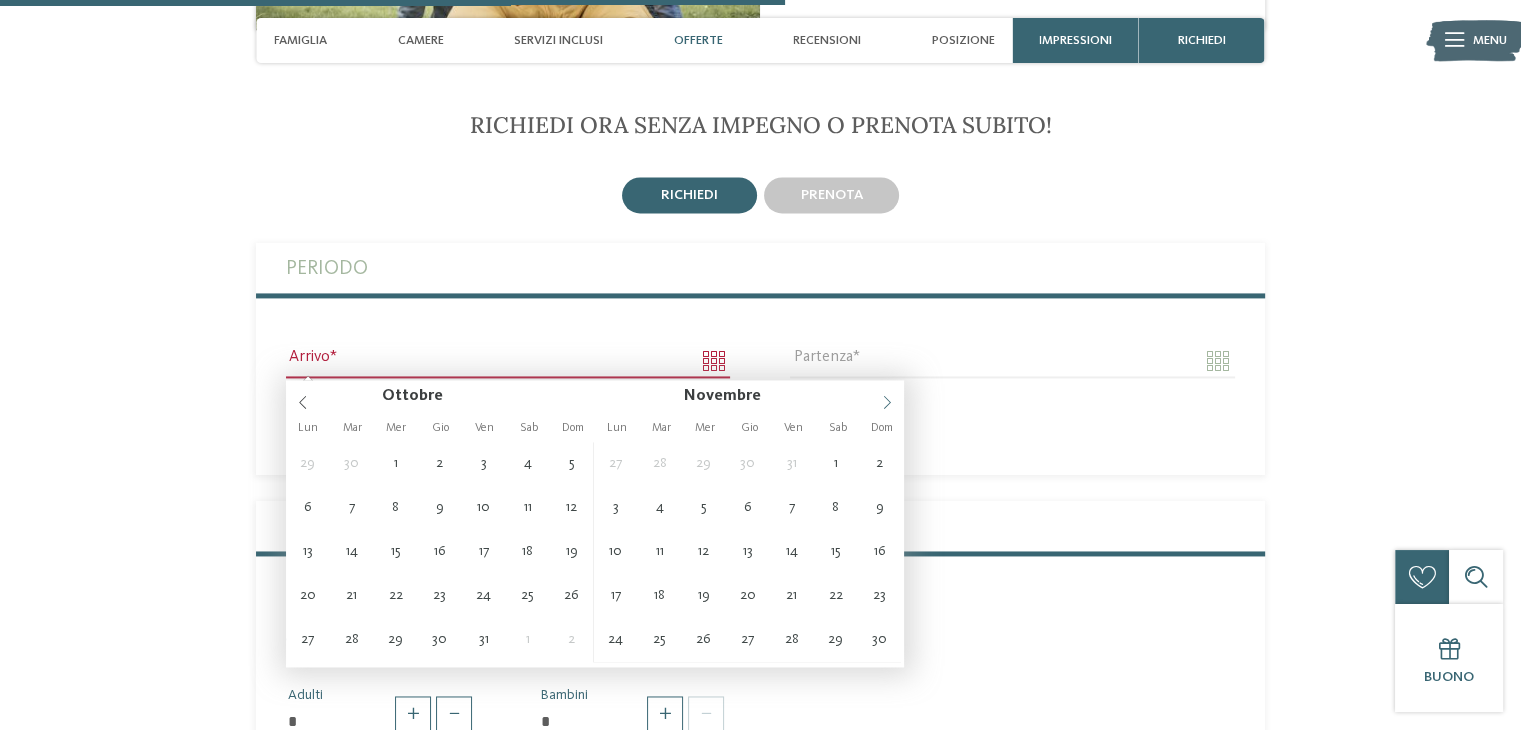 click 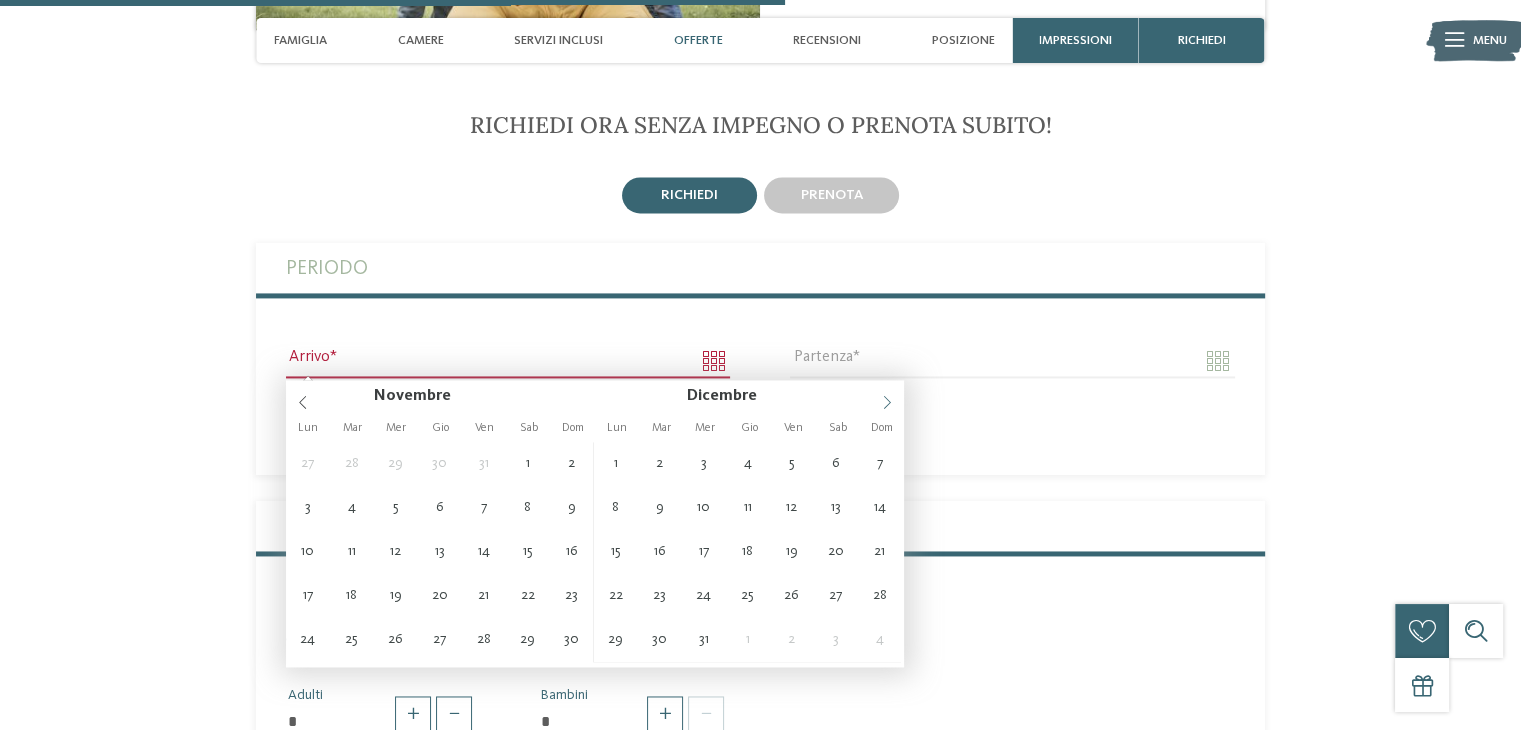 type on "****" 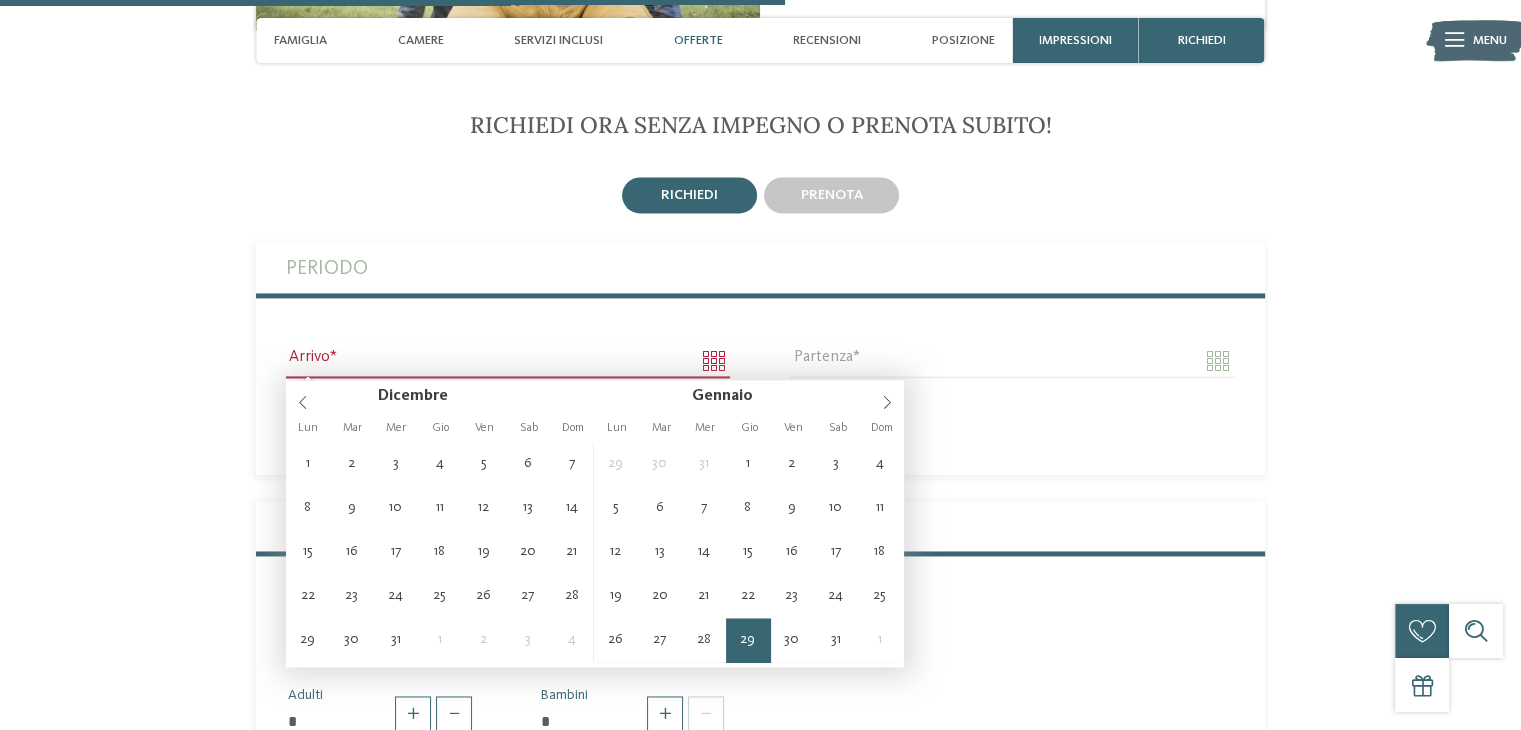 type on "**********" 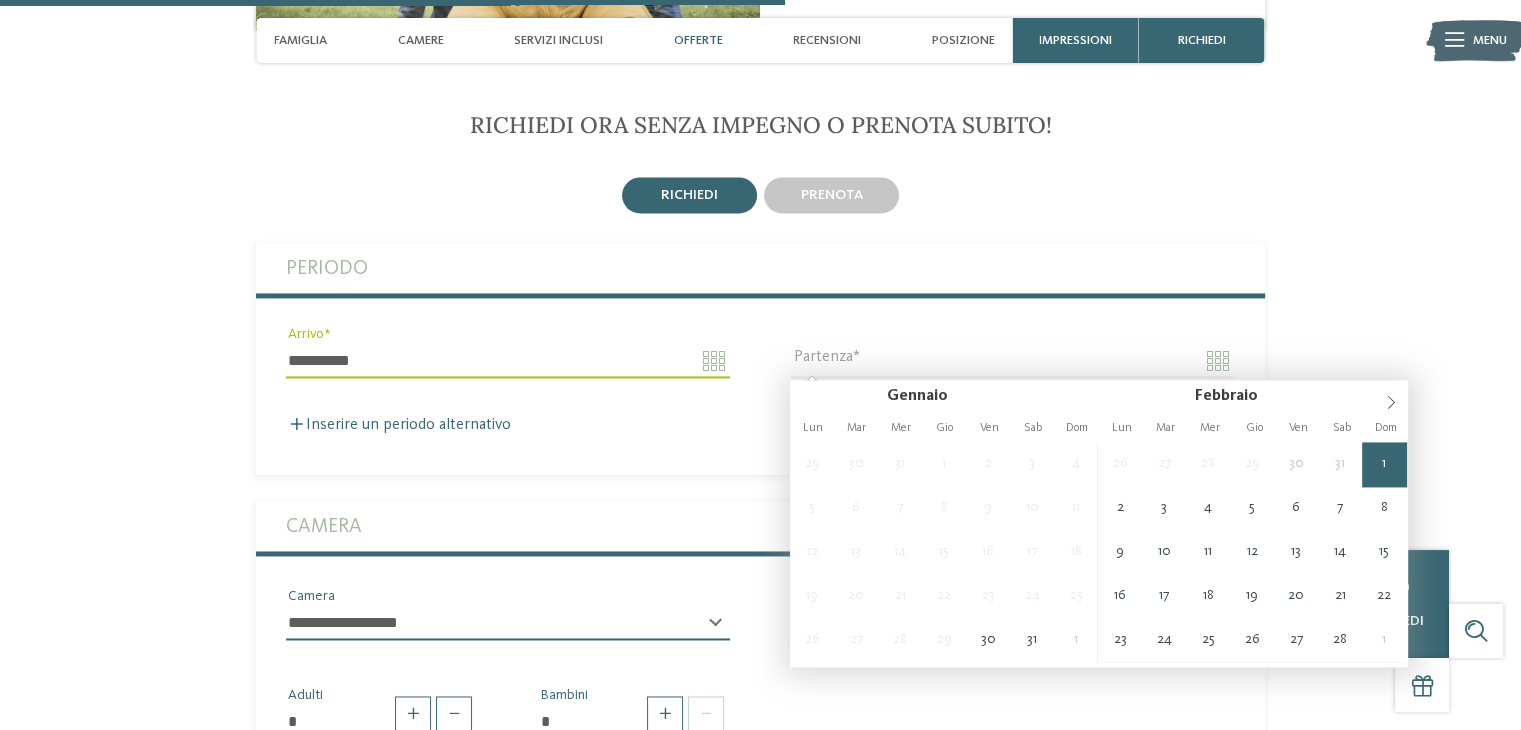 type on "**********" 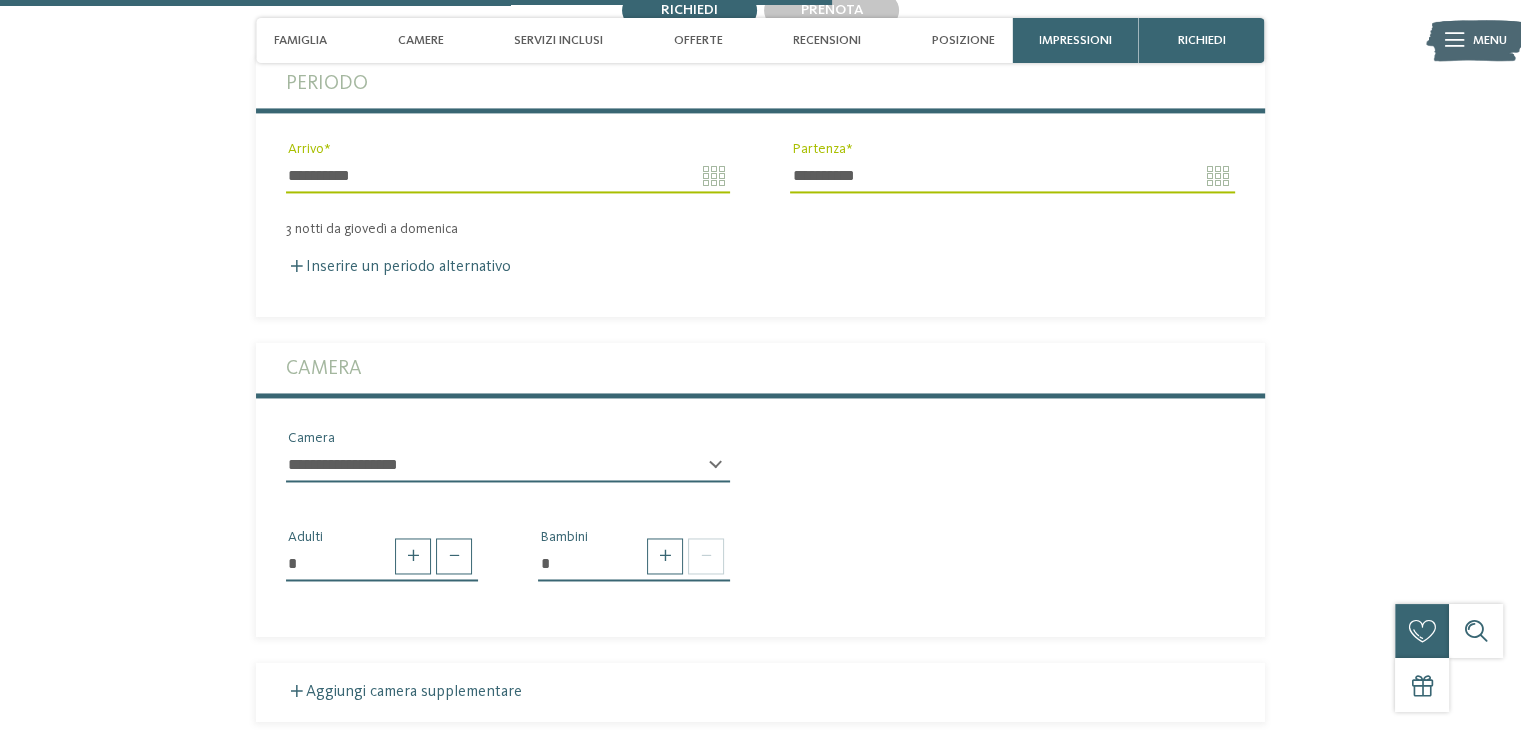 scroll, scrollTop: 3081, scrollLeft: 0, axis: vertical 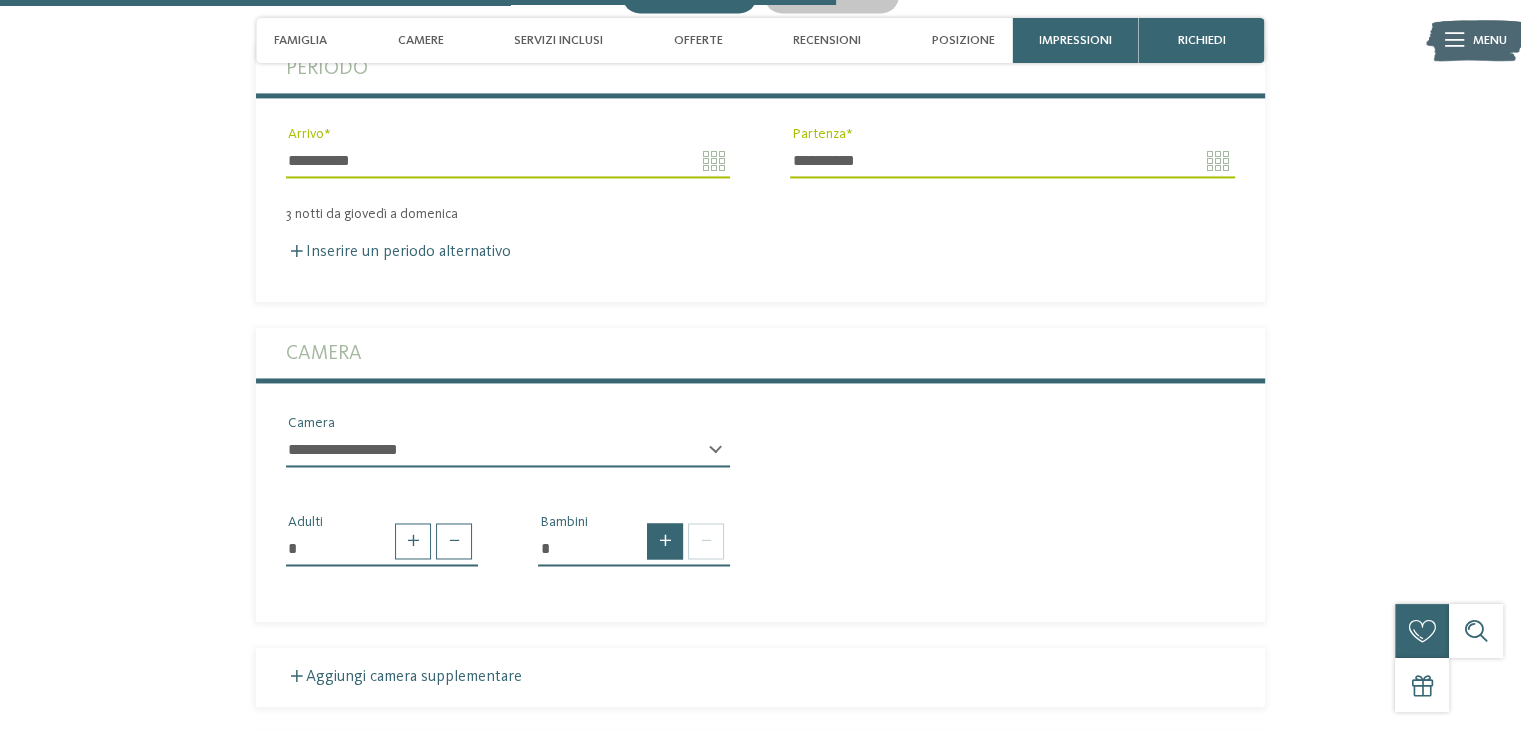 click at bounding box center [665, 541] 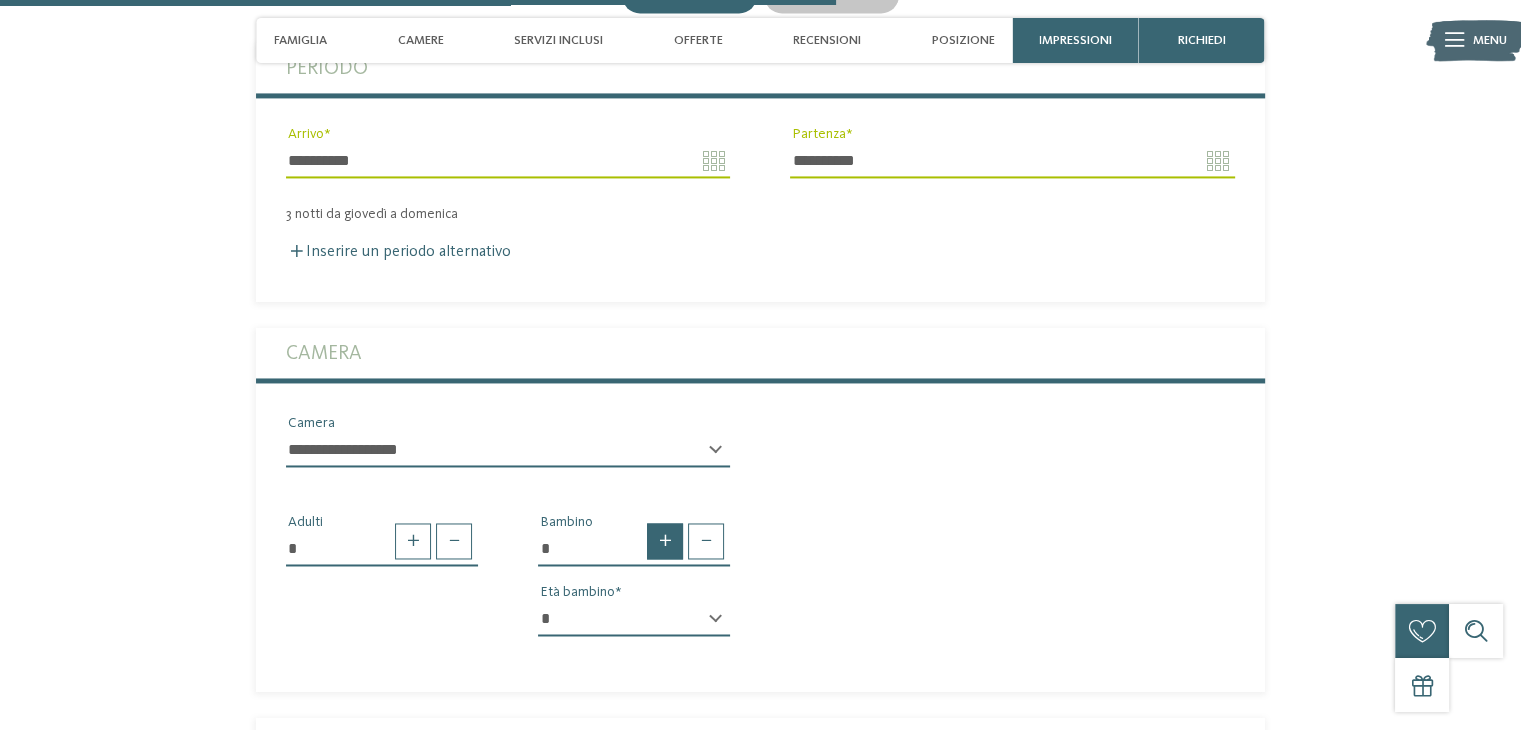 click at bounding box center [665, 541] 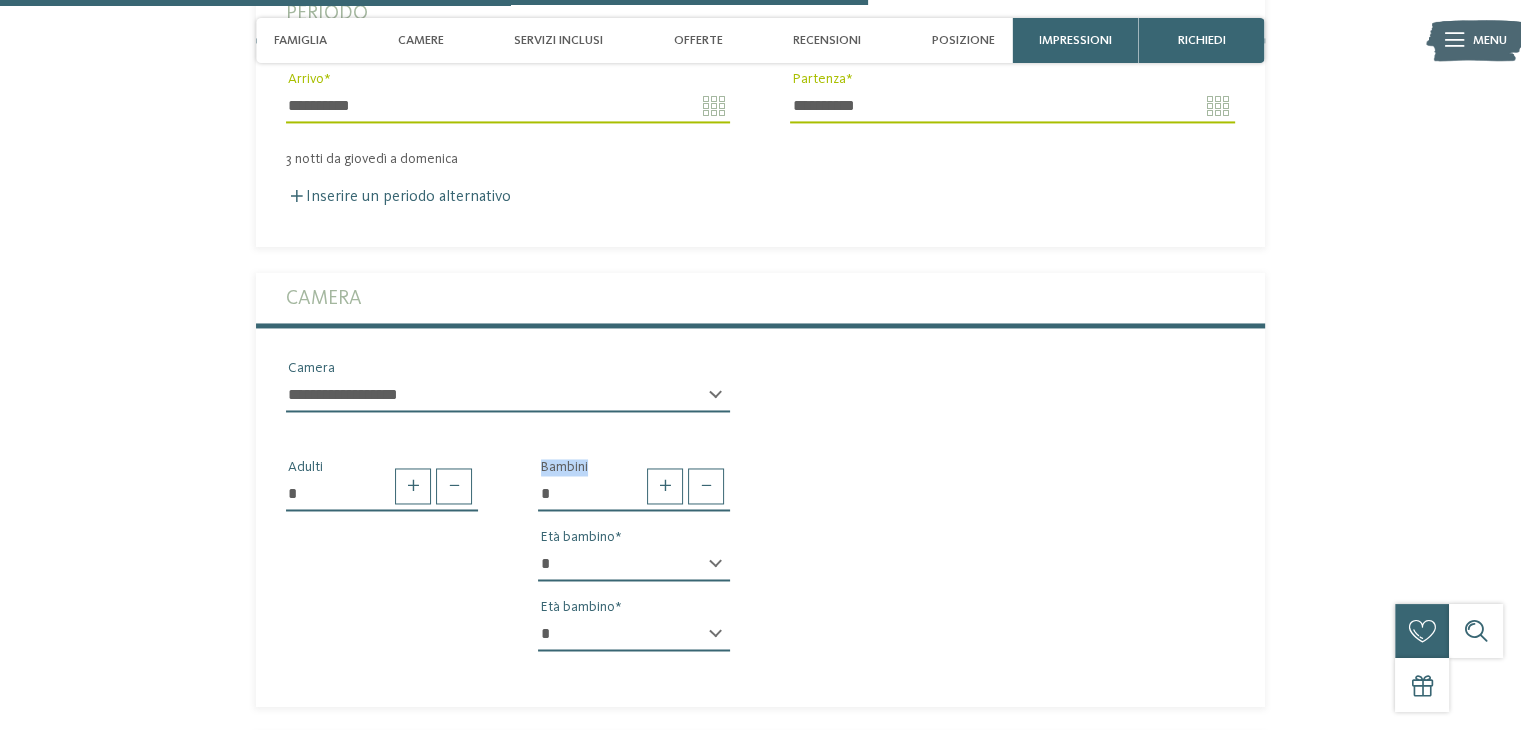 scroll, scrollTop: 3281, scrollLeft: 0, axis: vertical 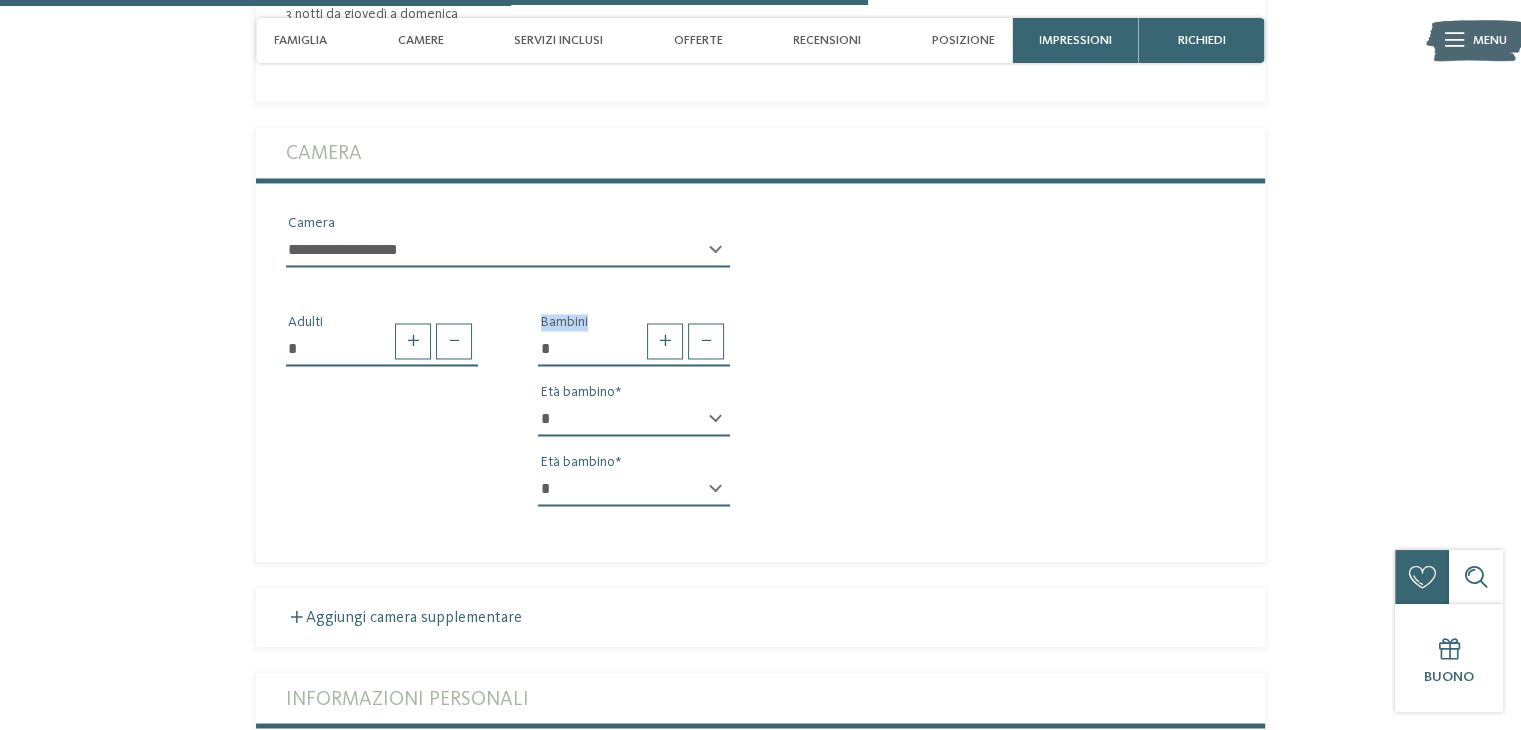 click on "* * * * * * * * * * * ** ** ** ** ** ** ** **" at bounding box center (634, 419) 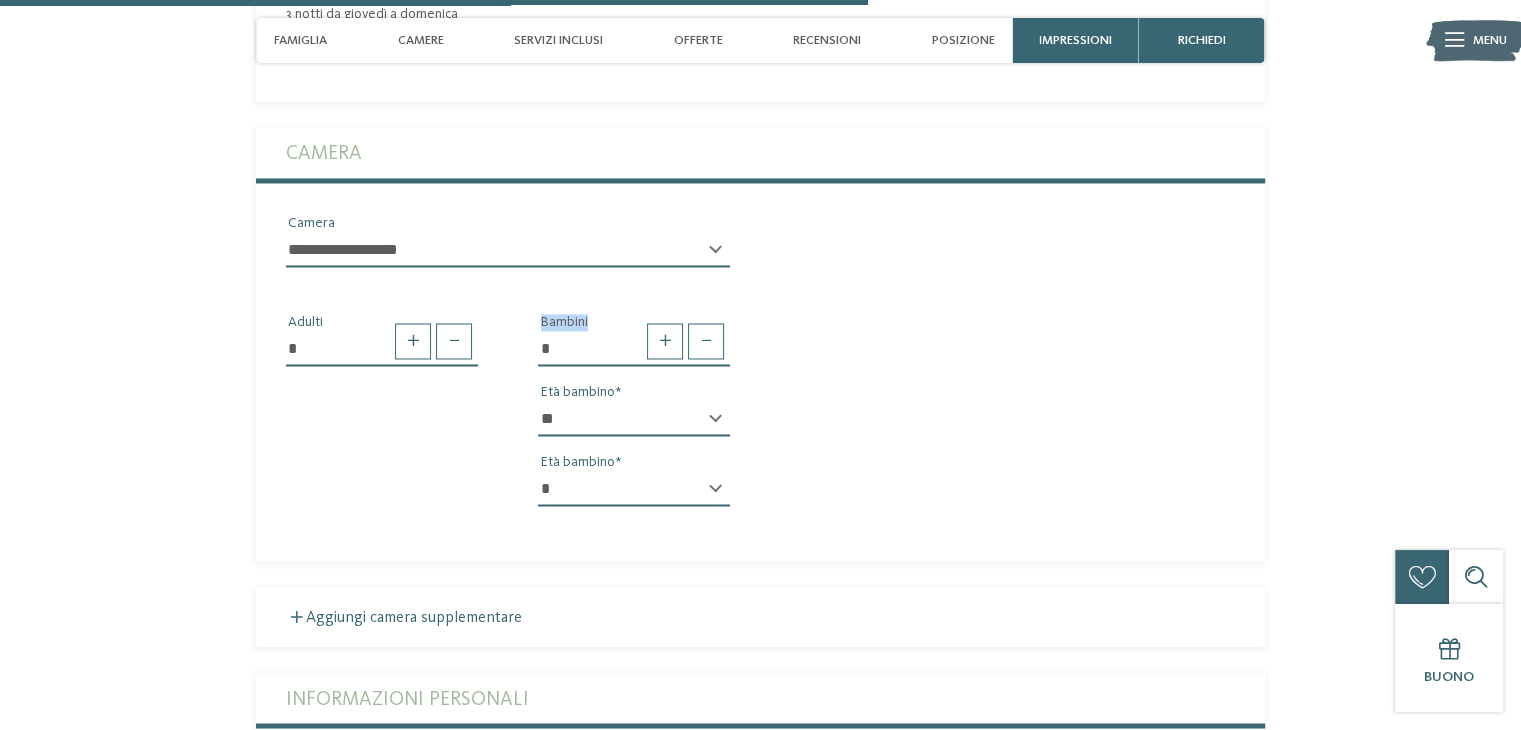 click on "* * * * * * * * * * * ** ** ** ** ** ** ** **" at bounding box center [634, 419] 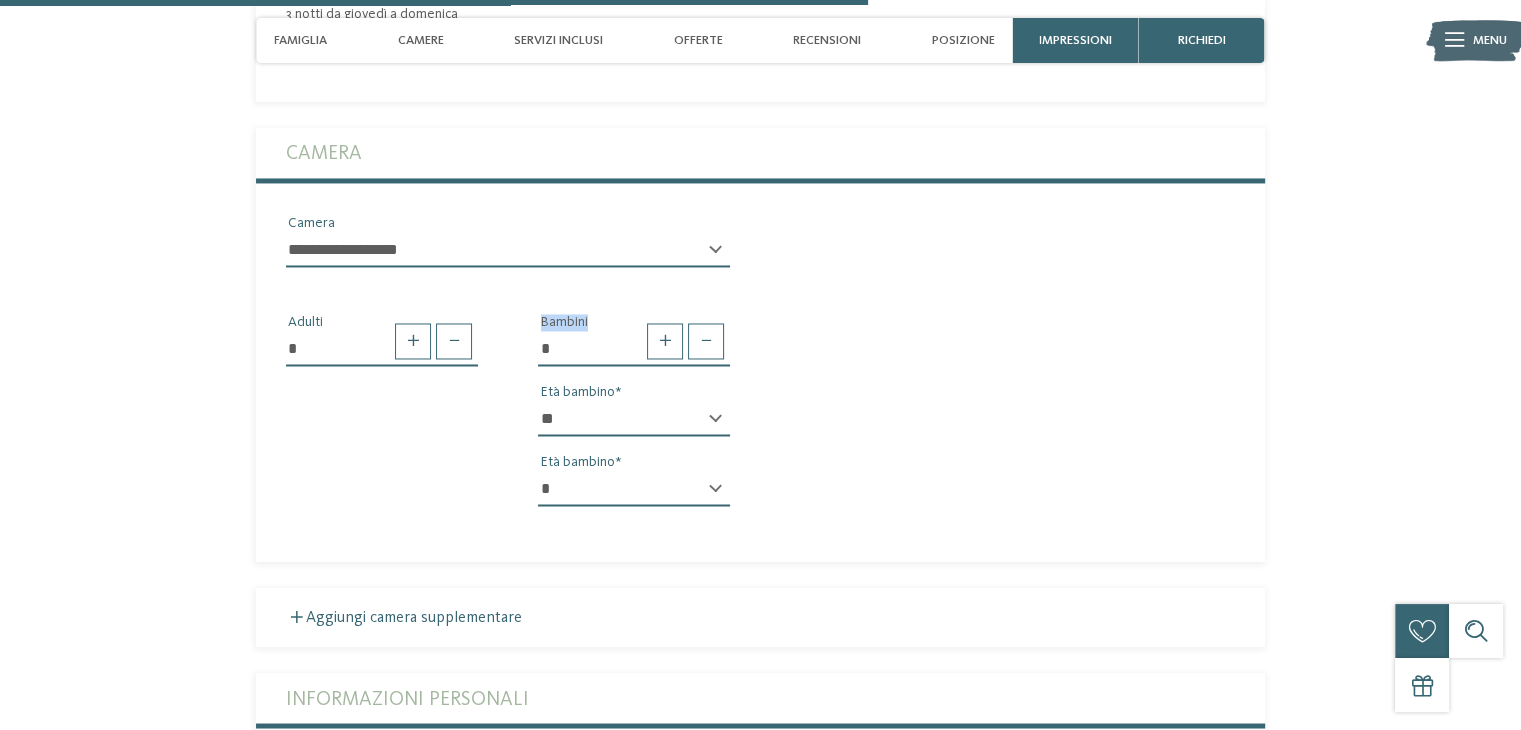 select on "**" 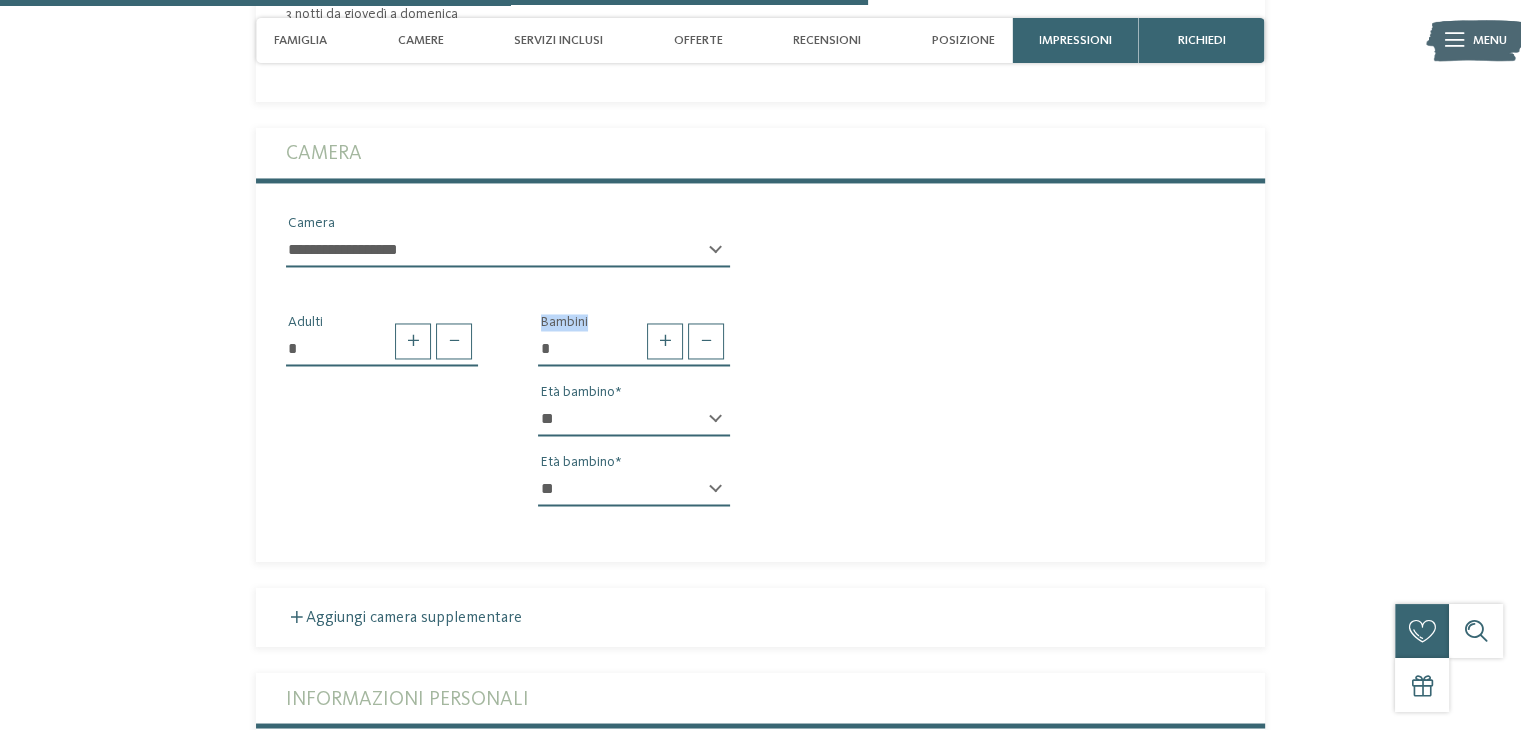 click on "* * * * * * * * * * * ** ** ** ** ** ** ** **" at bounding box center (634, 489) 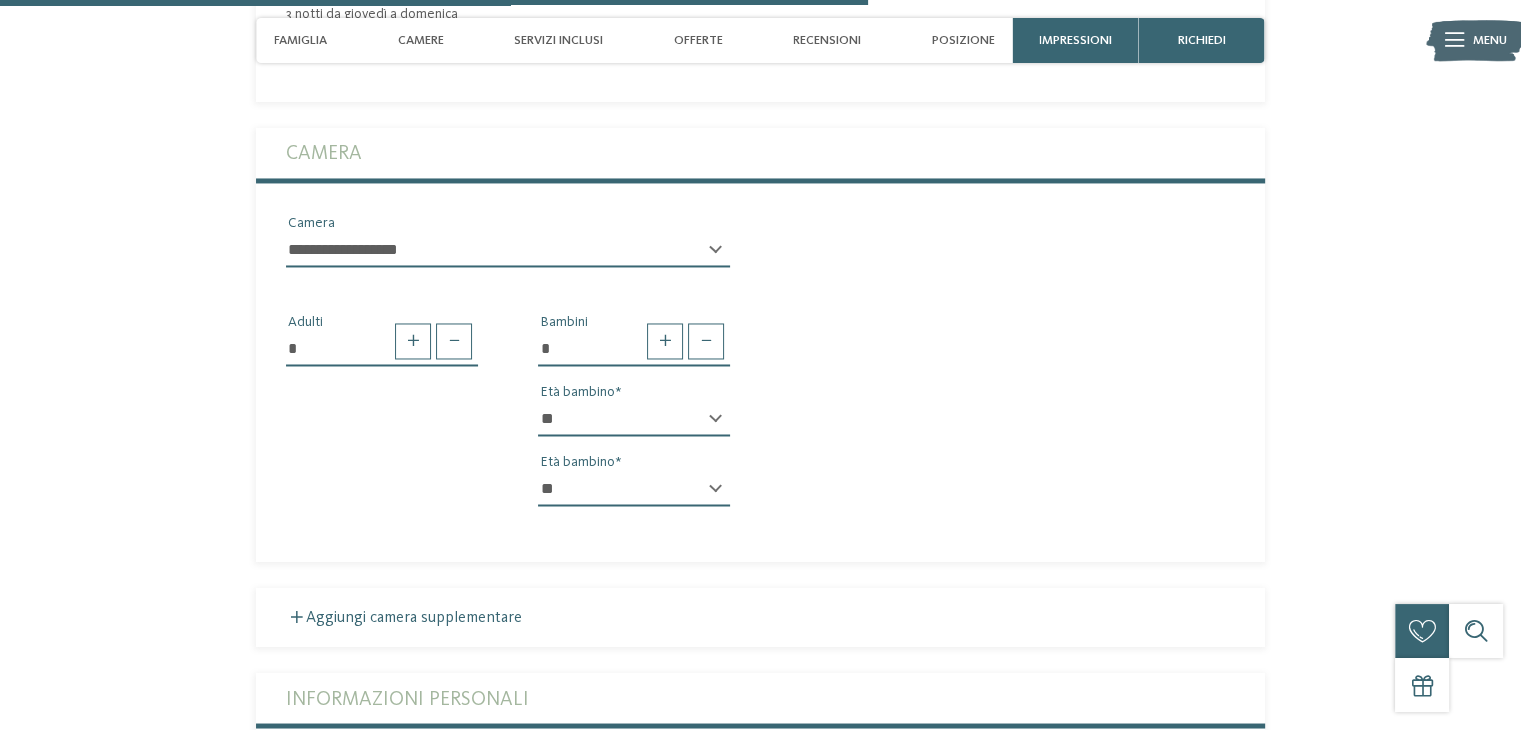 click on "*     Adulti           *     Bambini       * * * * * * * * * * * ** ** ** ** ** ** ** **     Età bambino * * * * * * * * * * * ** ** ** ** ** ** ** **     Età bambino" at bounding box center (760, 402) 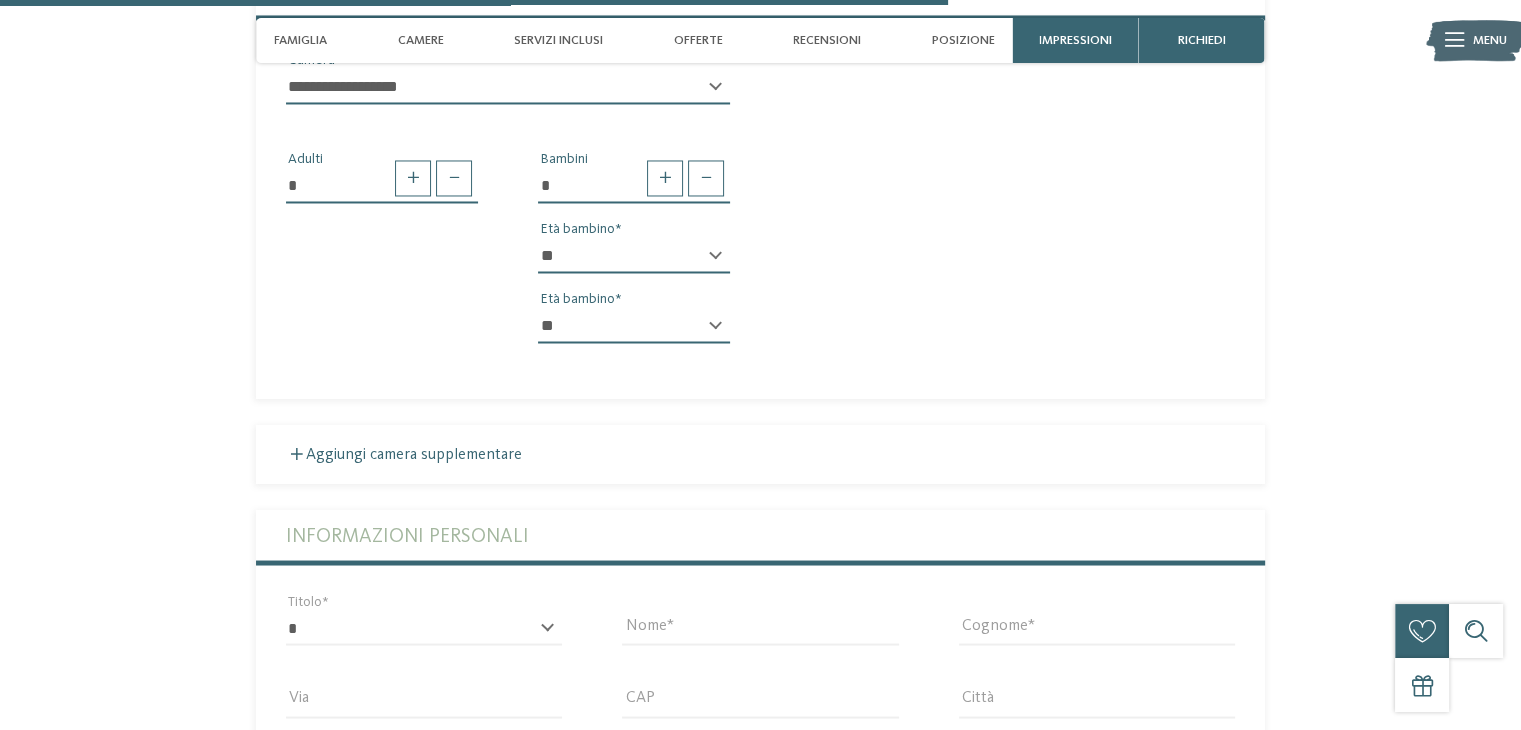 scroll, scrollTop: 3581, scrollLeft: 0, axis: vertical 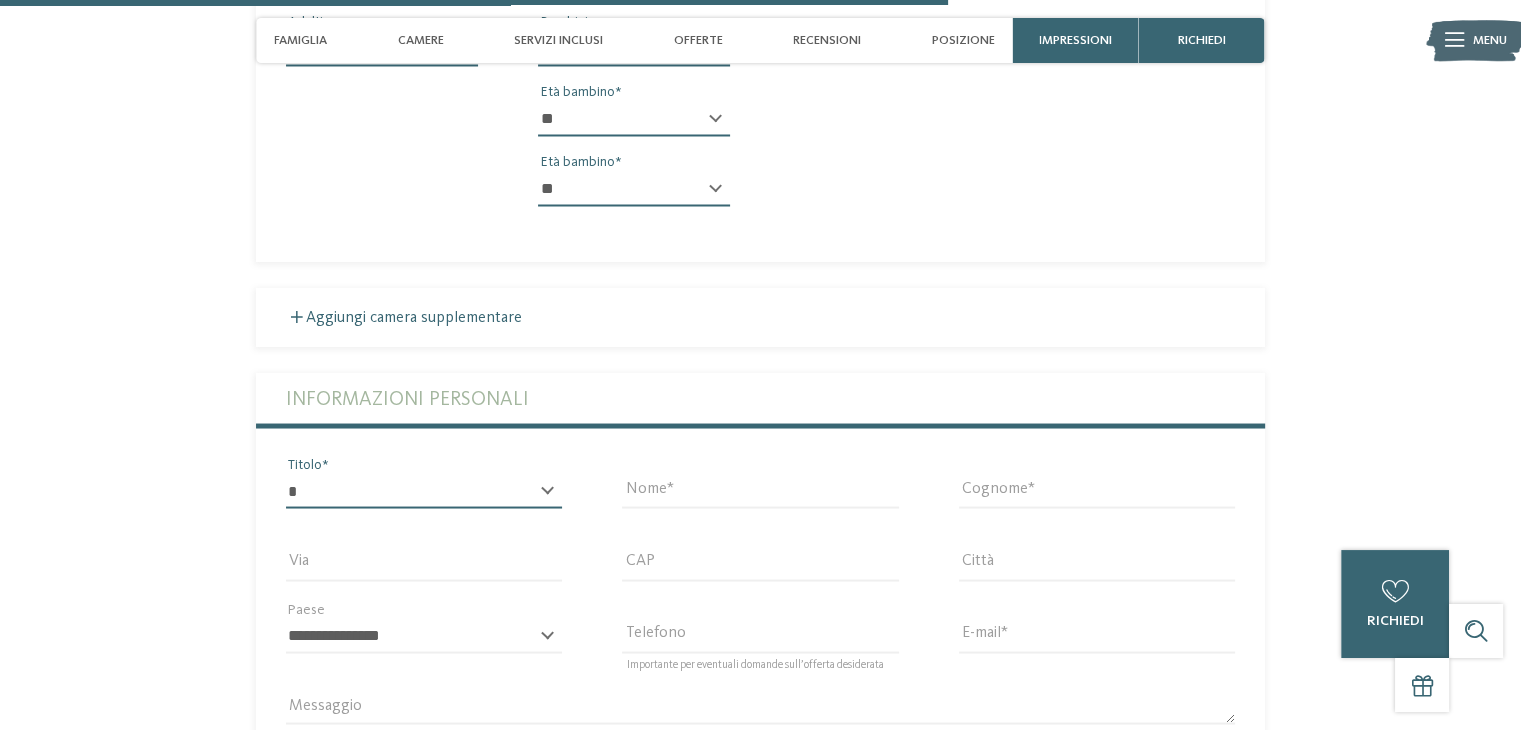 click on "* ****** ******* ******** ******" at bounding box center (424, 491) 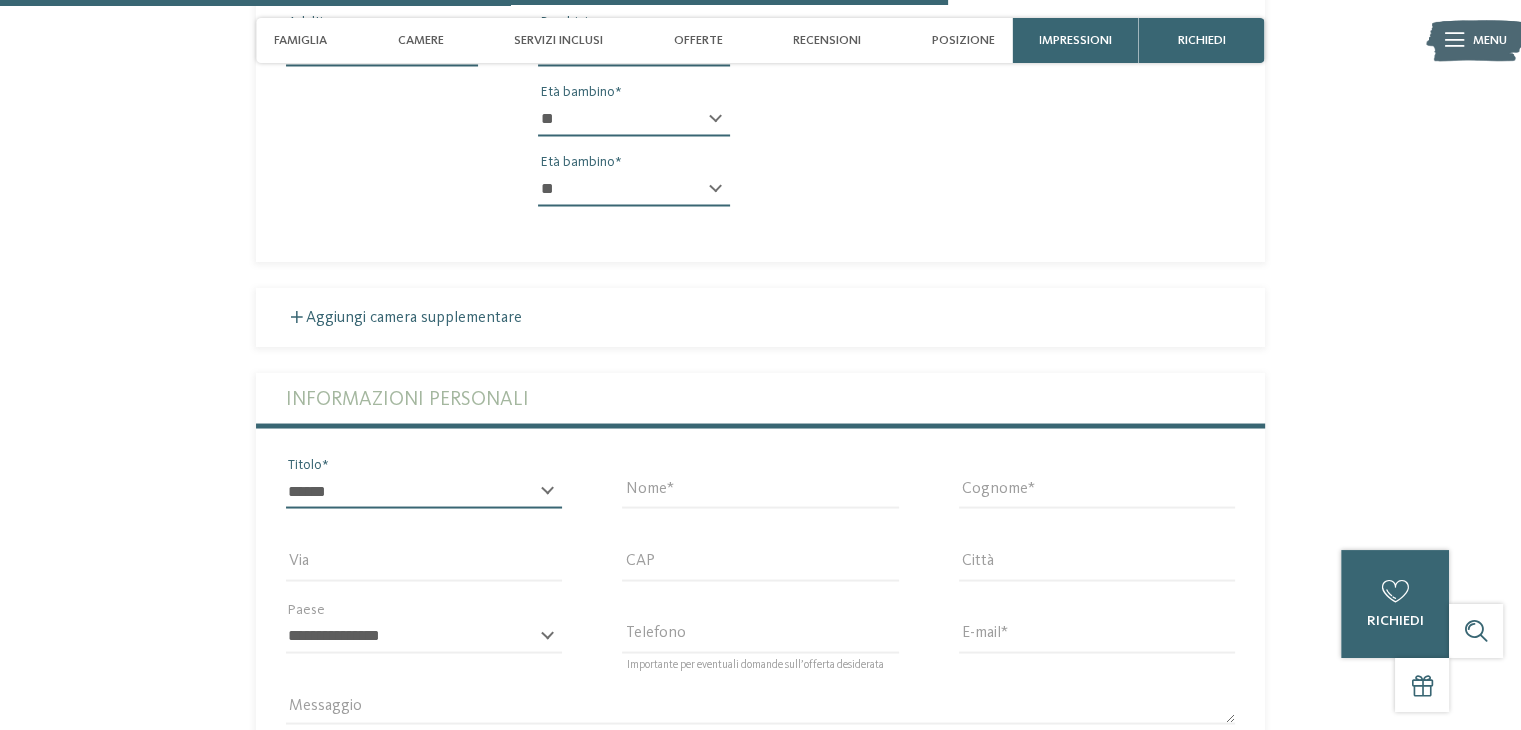 click on "* ****** ******* ******** ******" at bounding box center (424, 491) 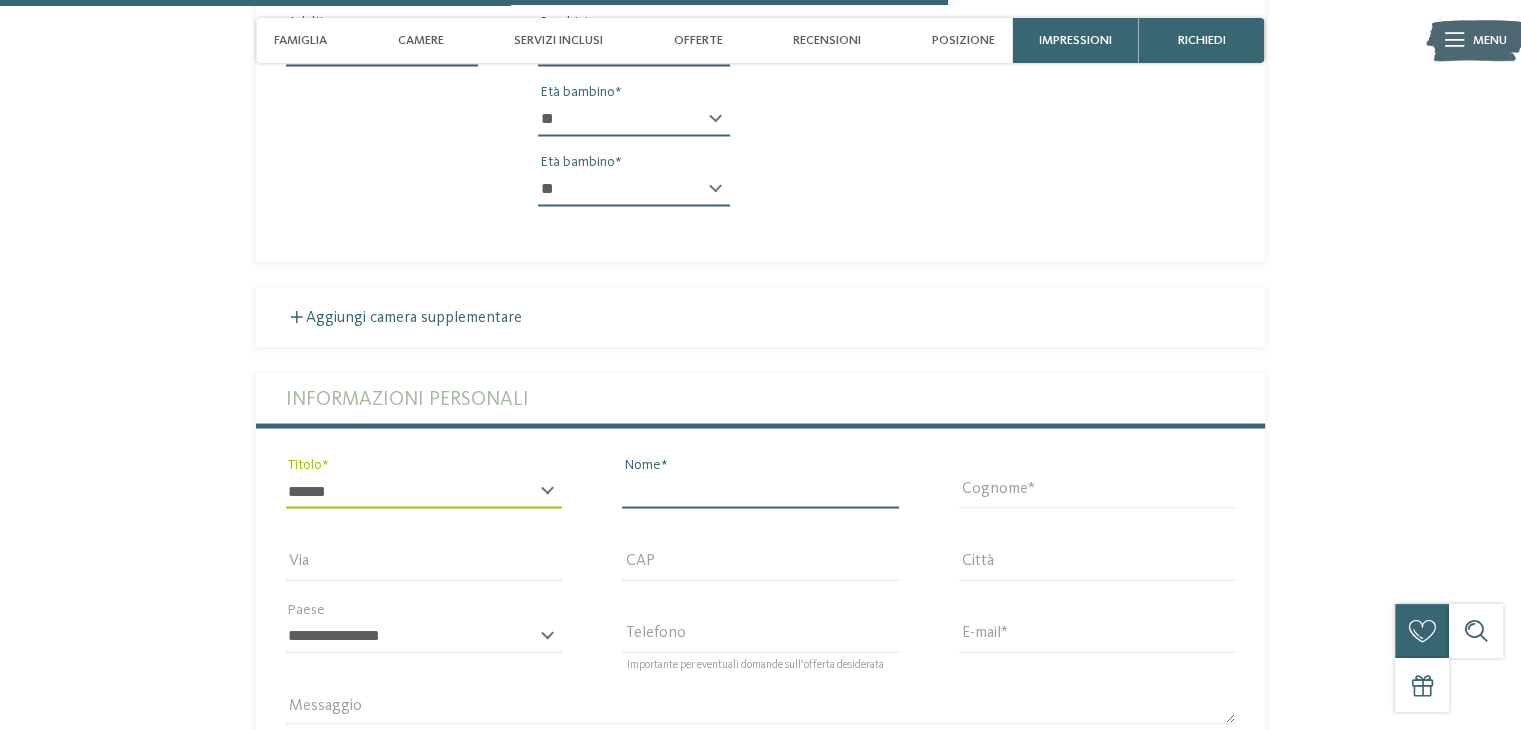 click on "Nome" at bounding box center (760, 491) 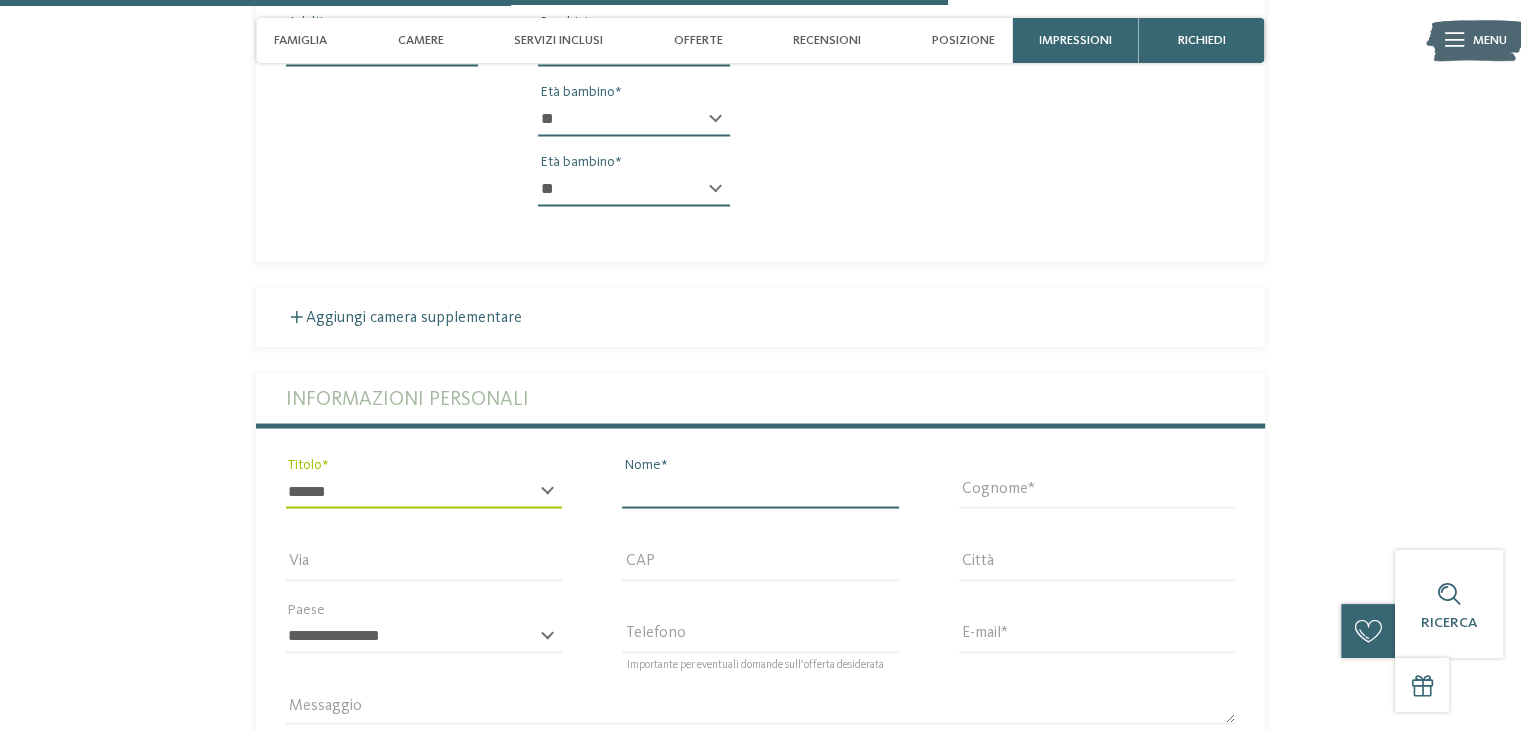 type on "*********" 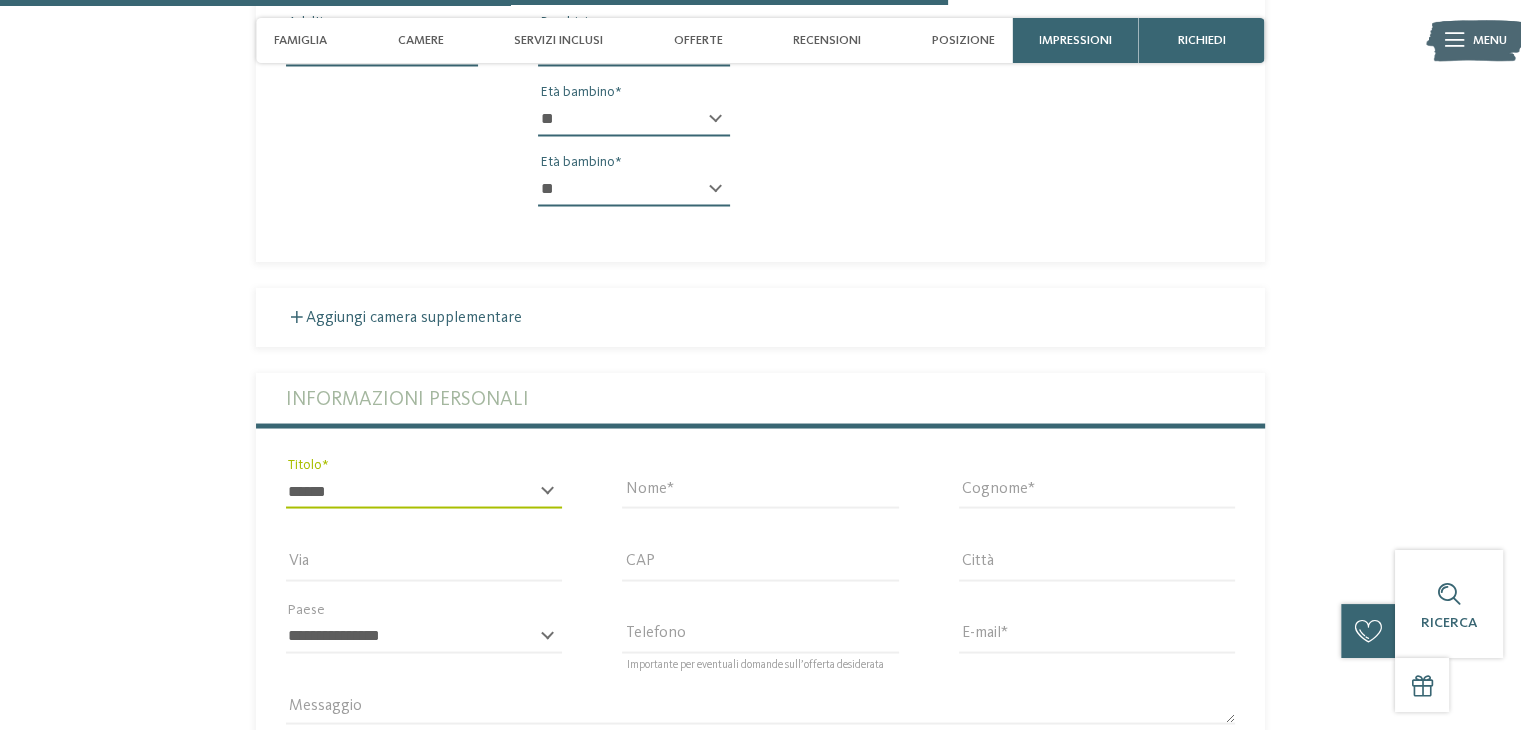 type on "********" 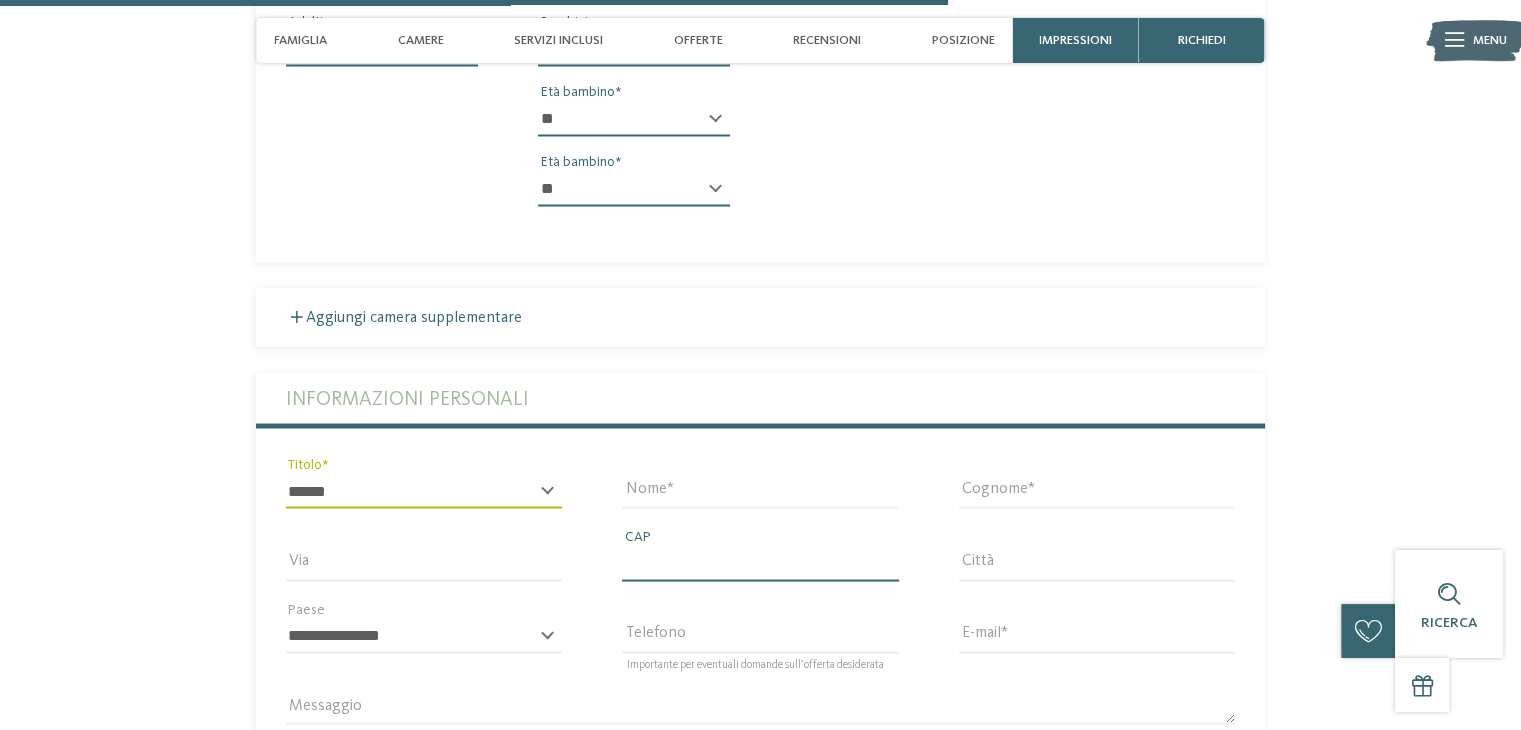 type on "*****" 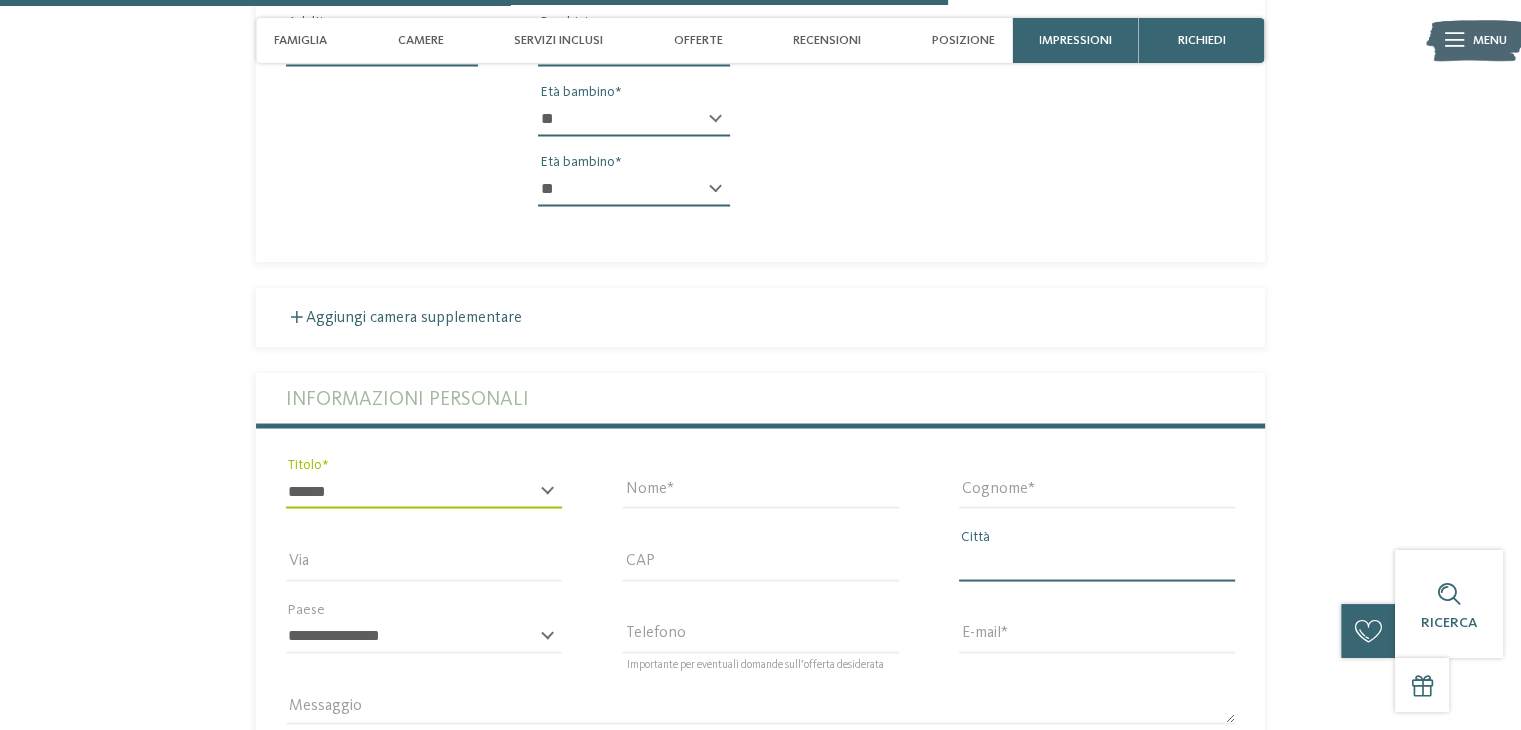 type on "**********" 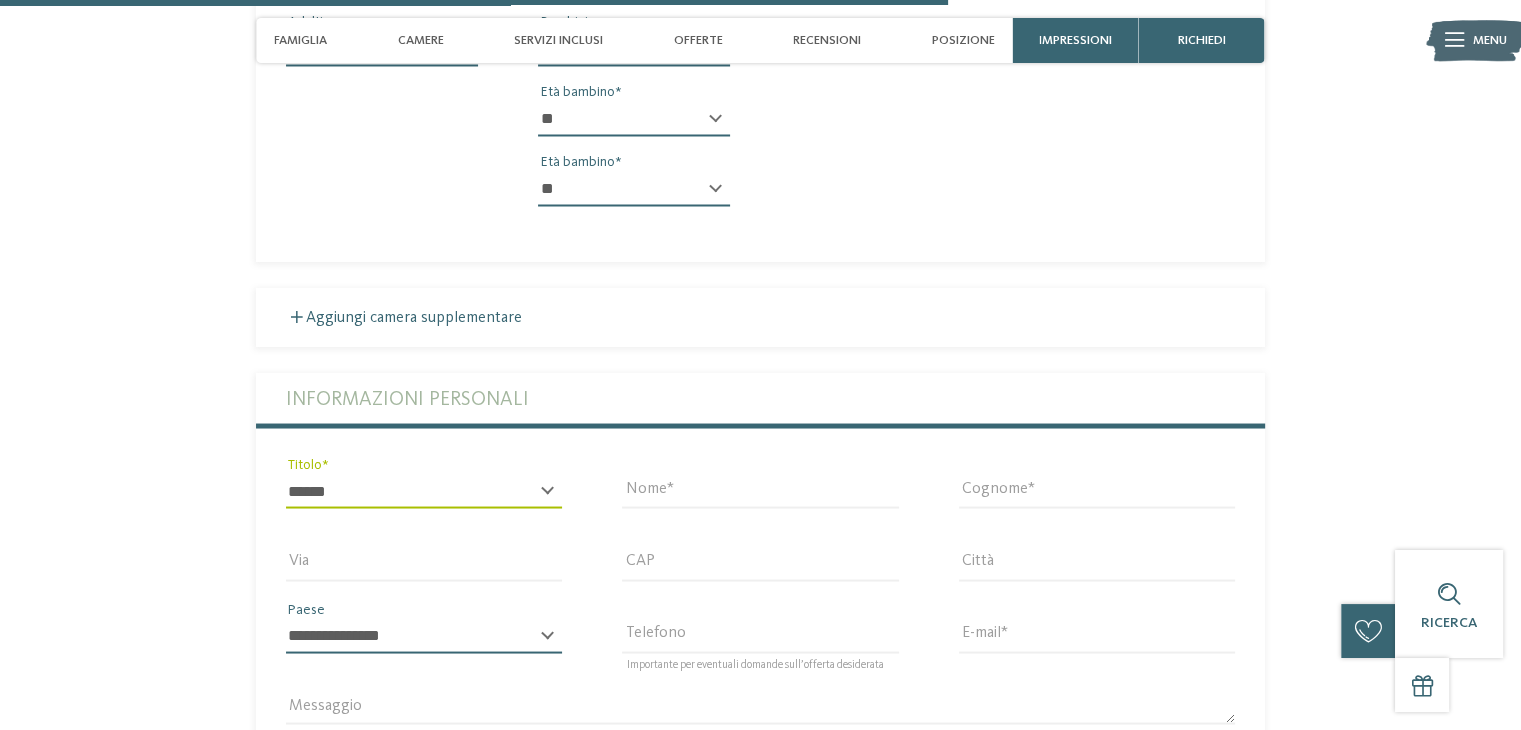 select on "**" 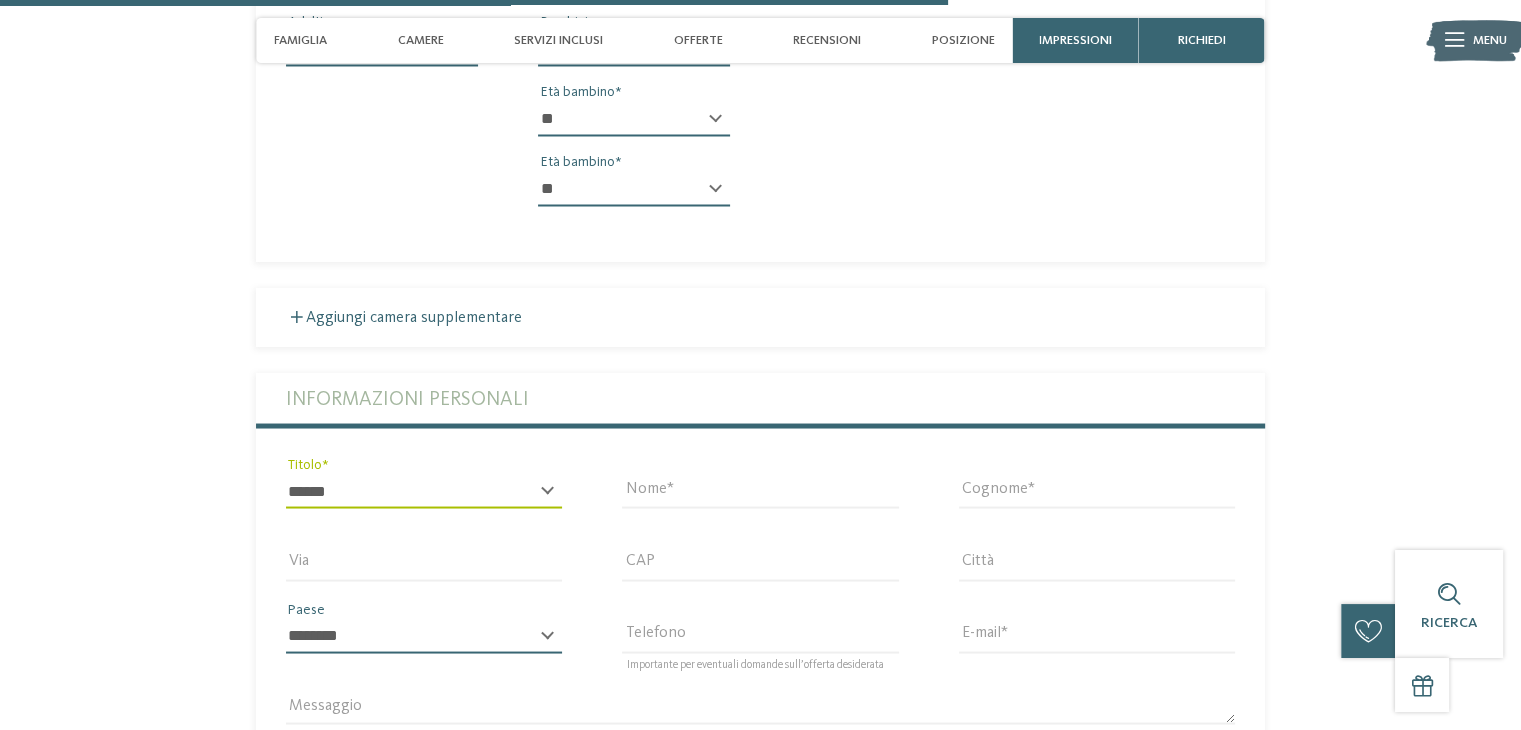 type on "**********" 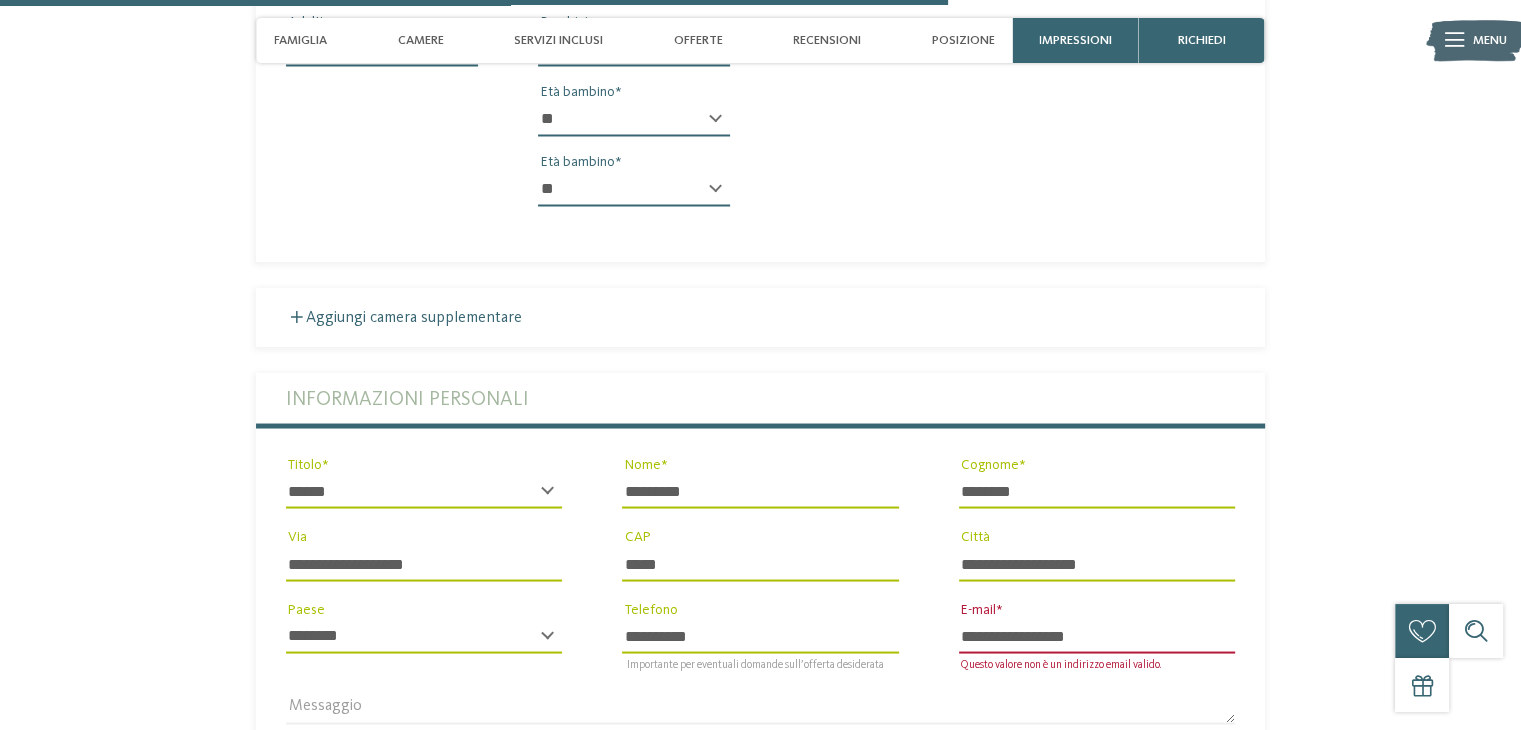 click on "**********" at bounding box center (1097, 636) 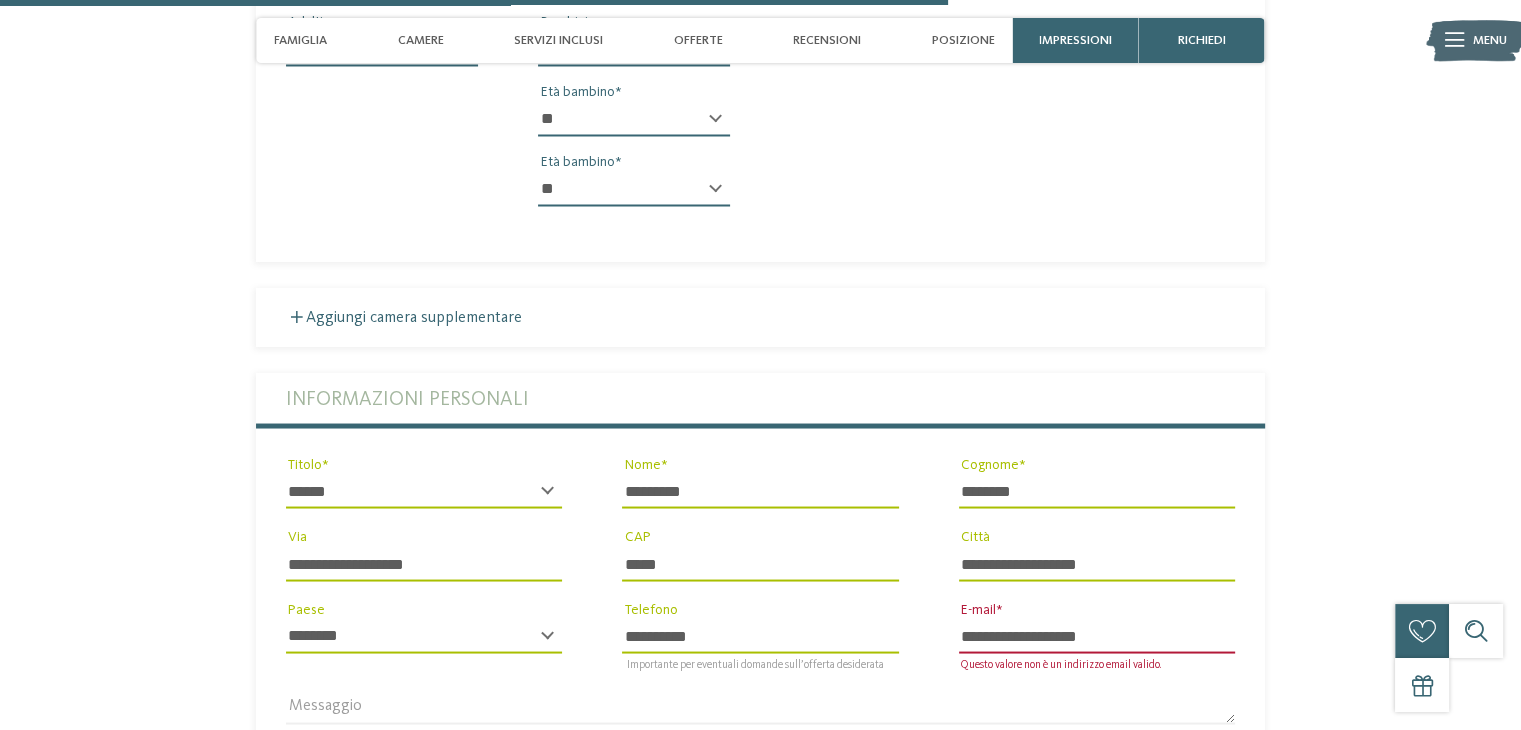 click on "**********" at bounding box center [1097, 636] 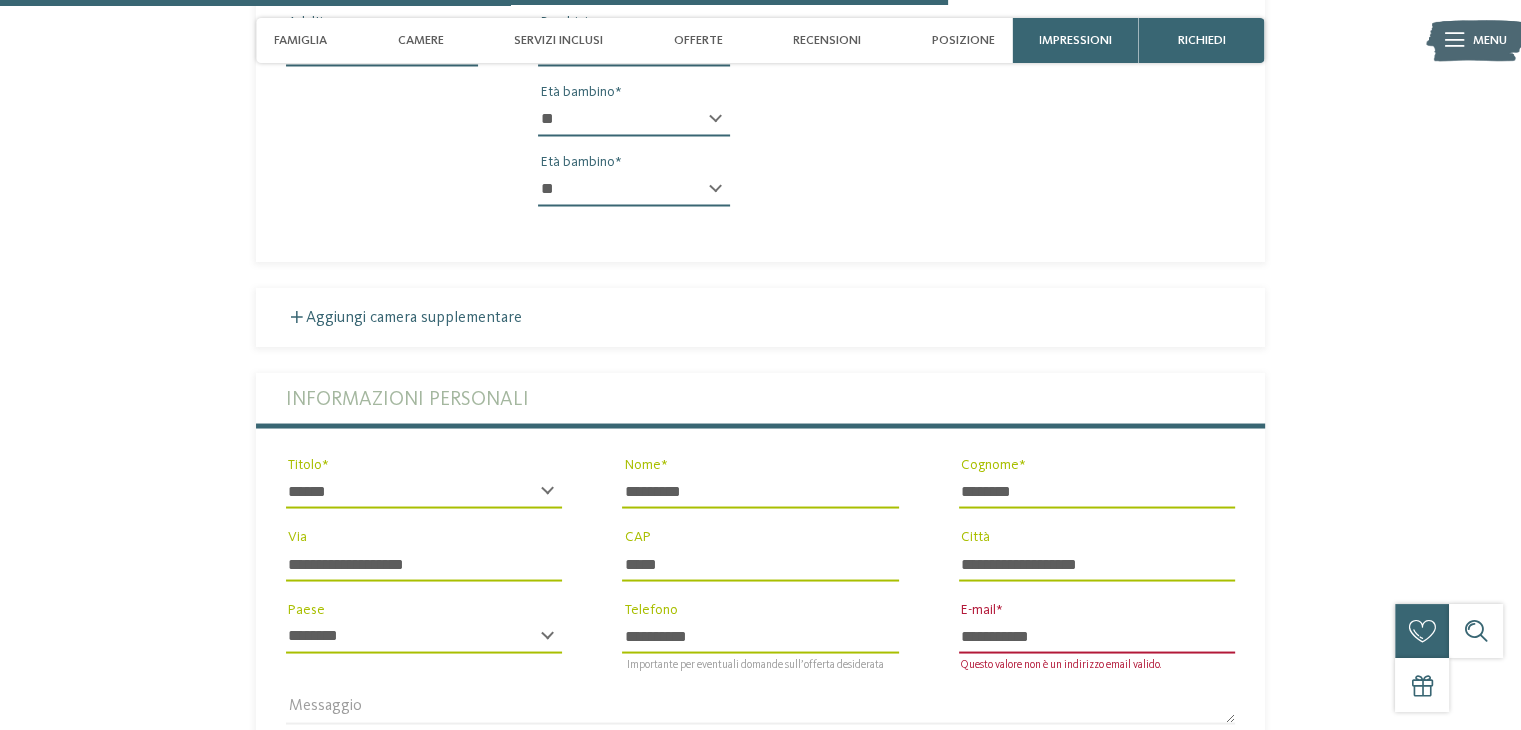 type on "**********" 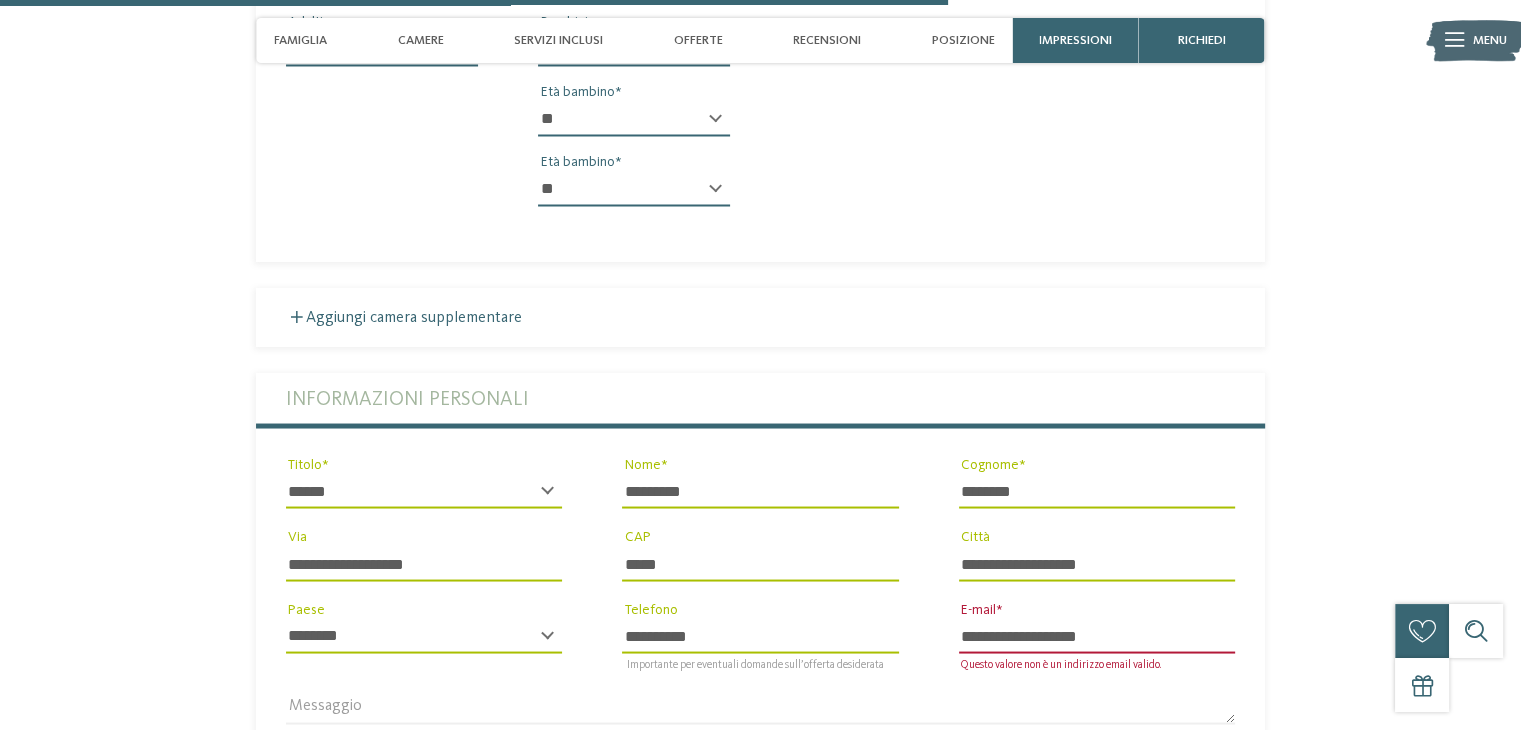 click on "torna alla panoramica degli alberghi" at bounding box center (760, -797) 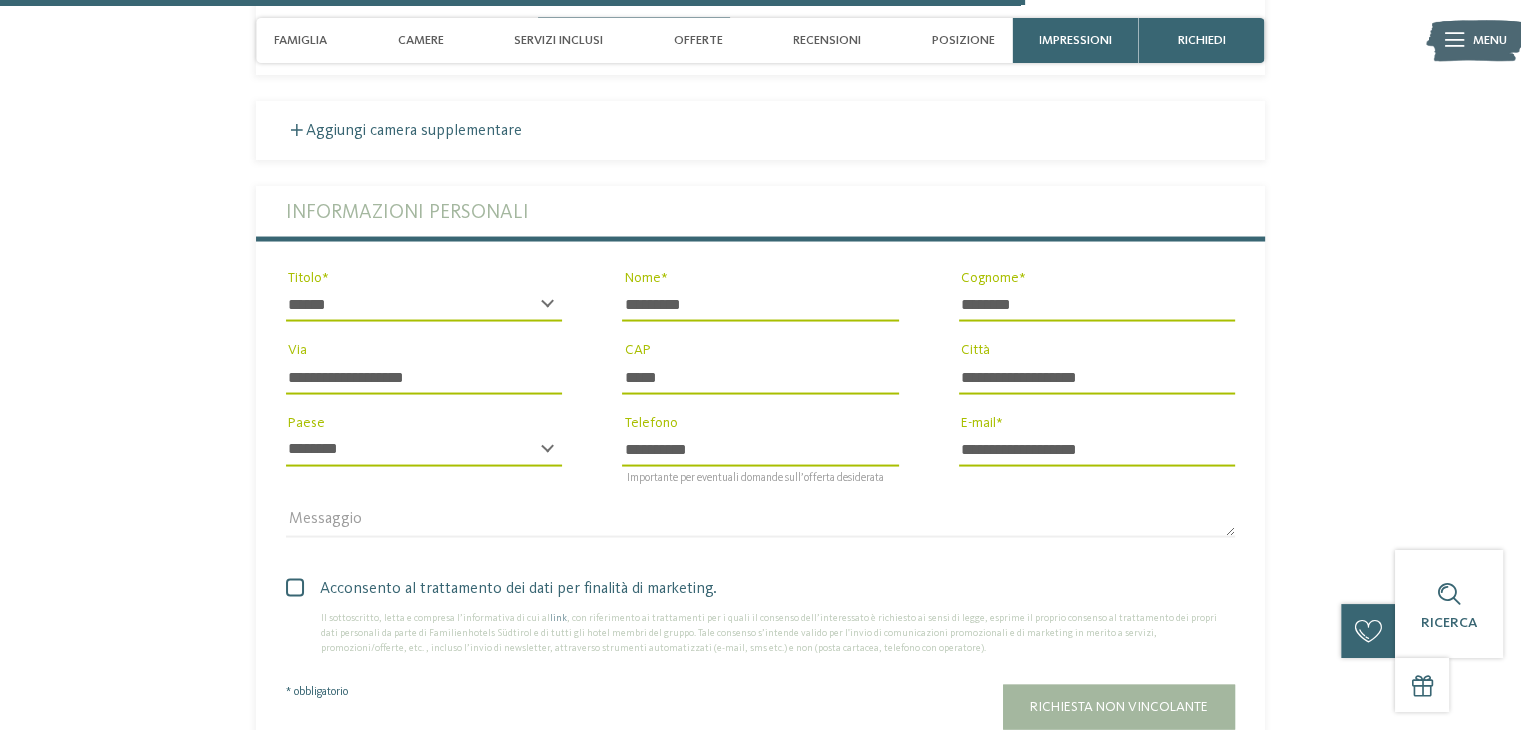 scroll, scrollTop: 3881, scrollLeft: 0, axis: vertical 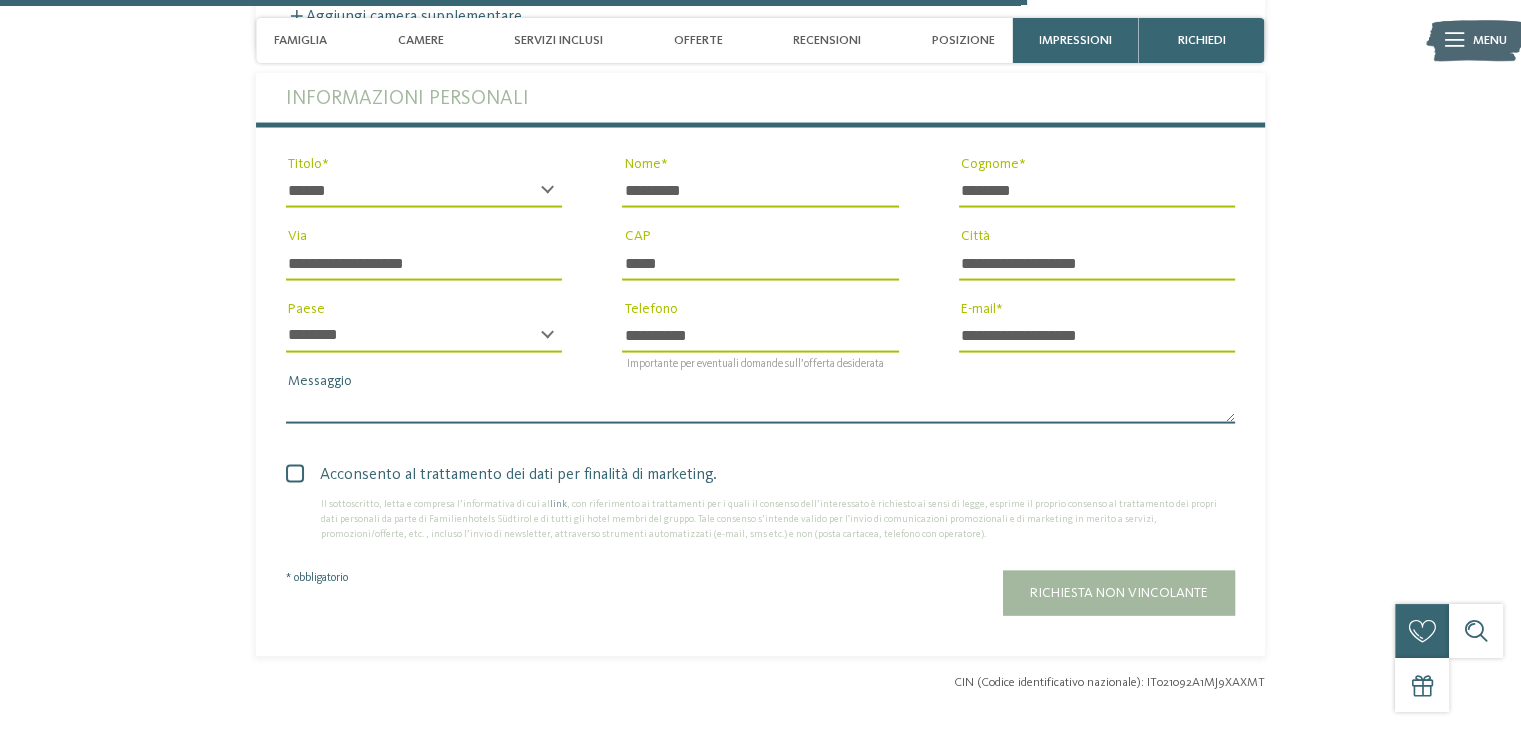 click on "Messaggio" at bounding box center (760, 408) 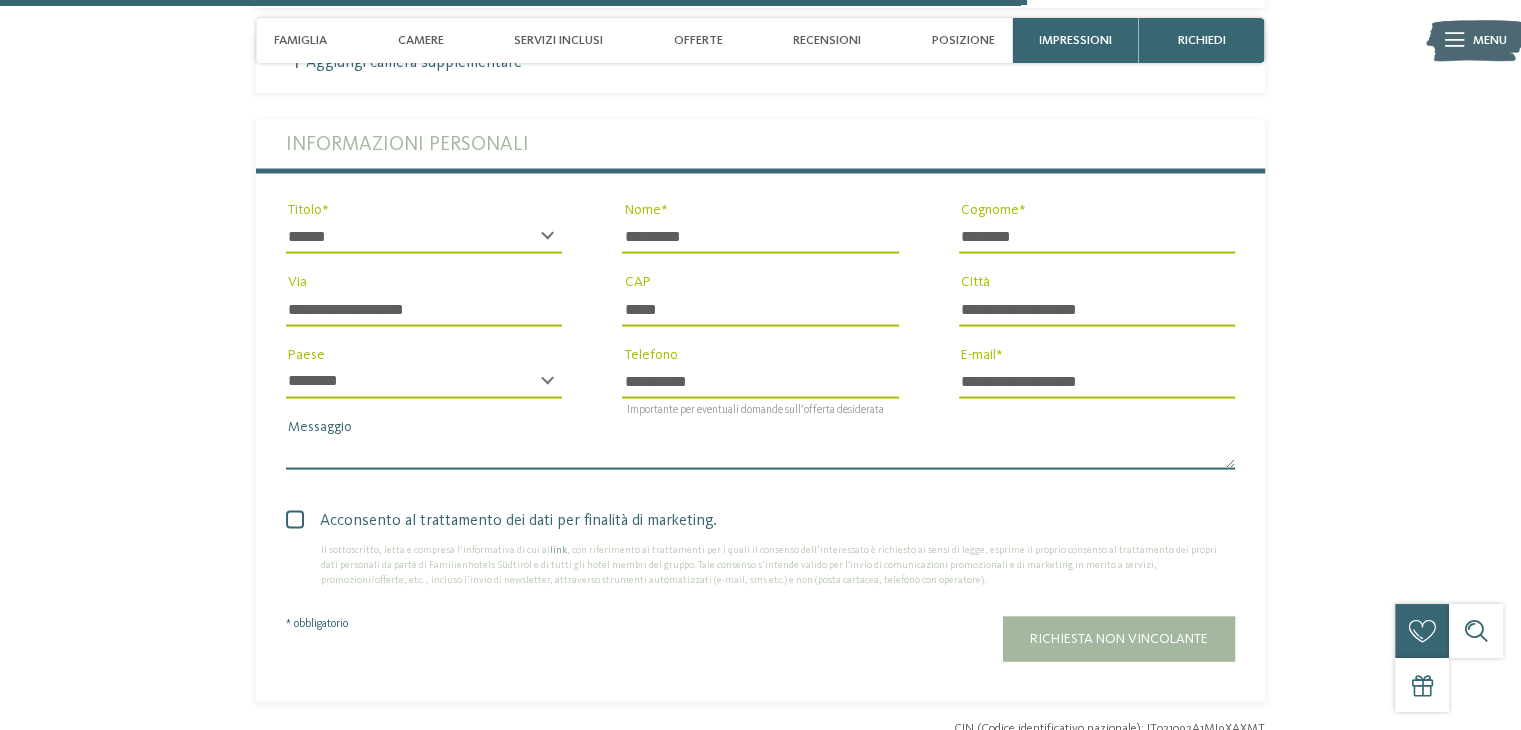 scroll, scrollTop: 3881, scrollLeft: 0, axis: vertical 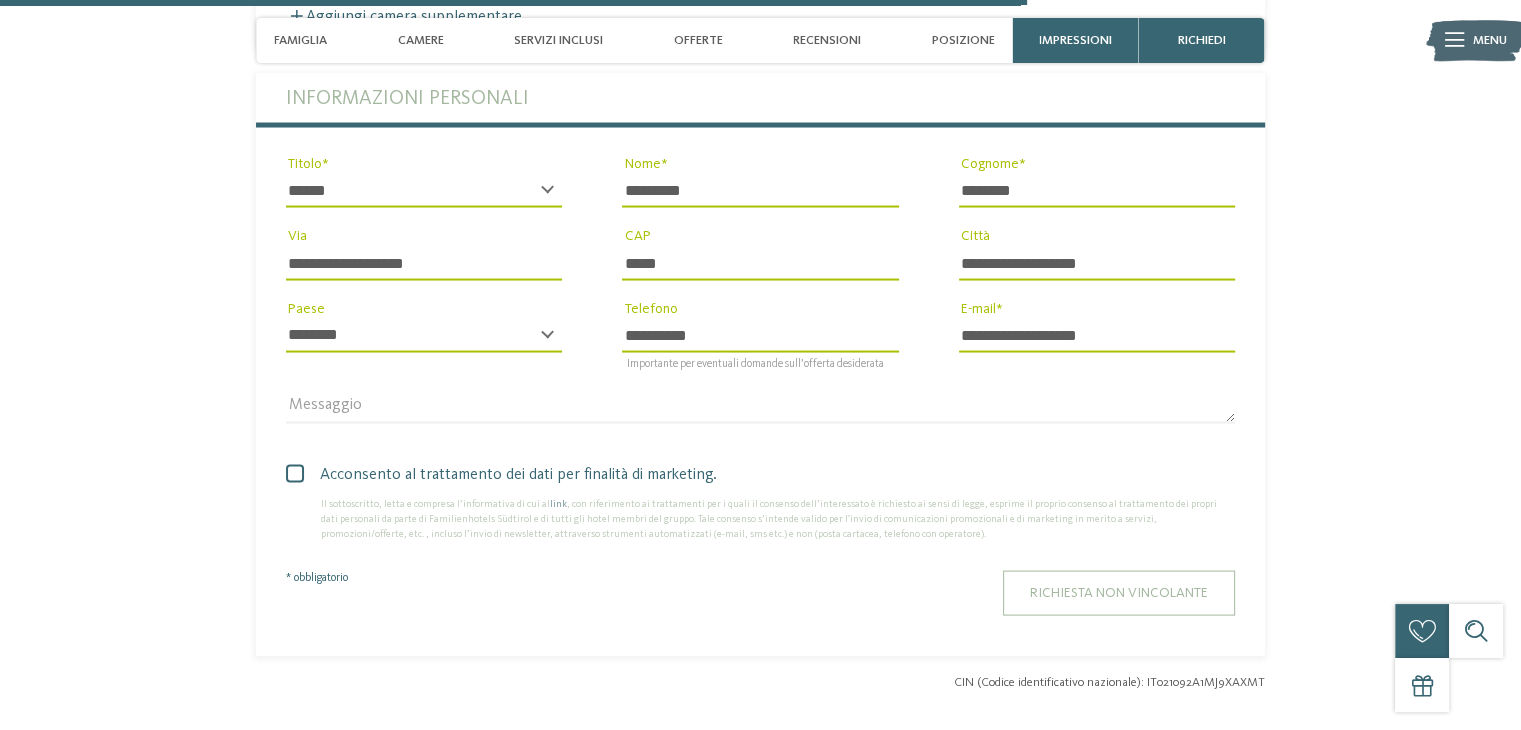 click on "Richiesta non vincolante" at bounding box center (1119, 593) 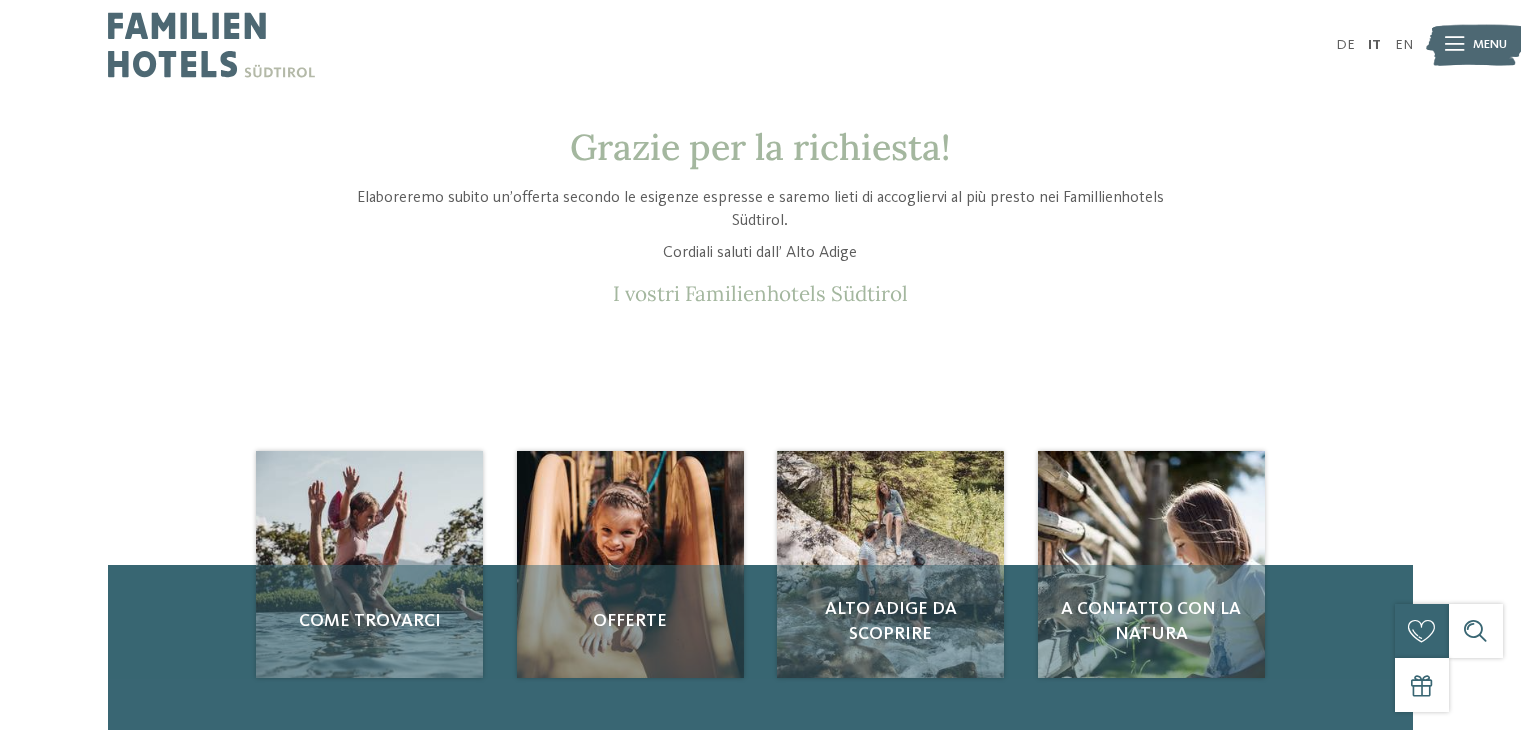 scroll, scrollTop: 0, scrollLeft: 0, axis: both 